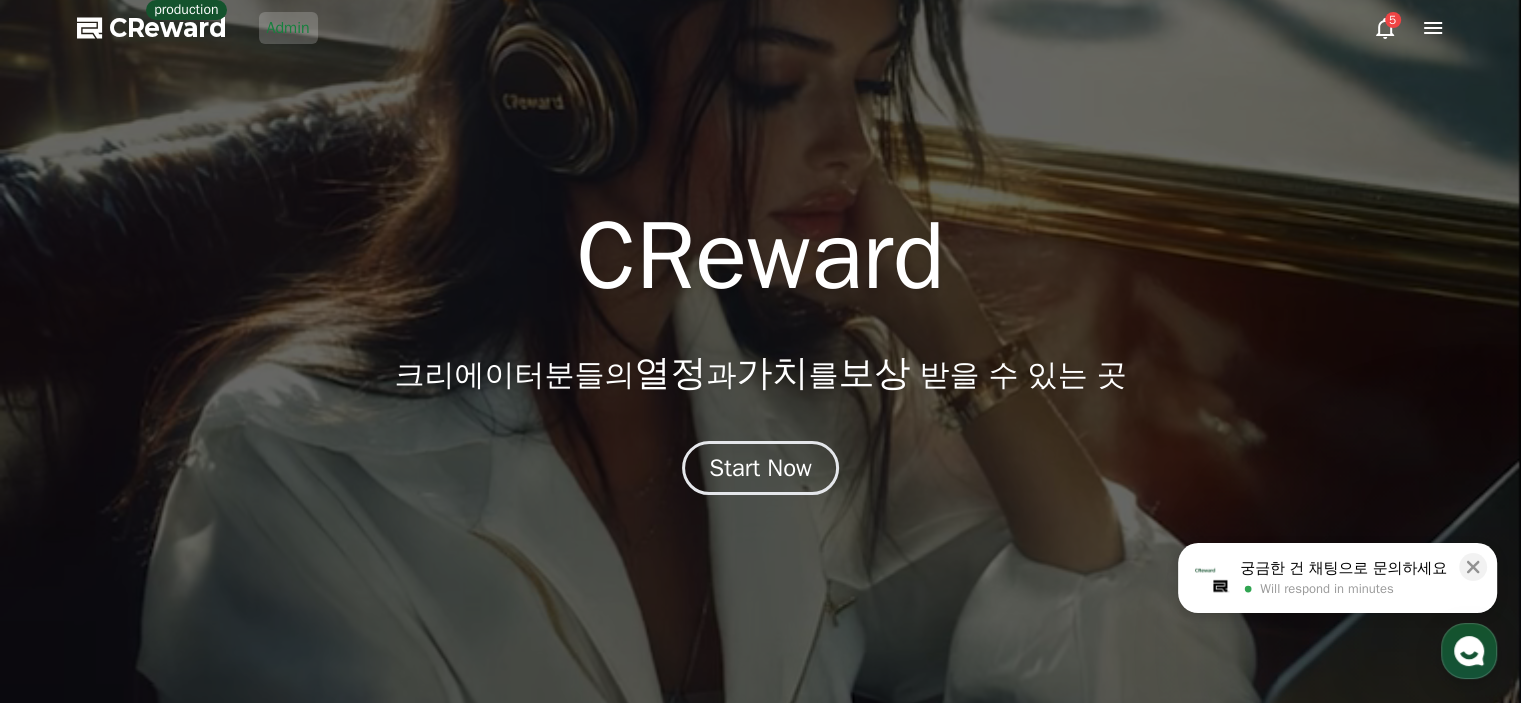 scroll, scrollTop: 0, scrollLeft: 0, axis: both 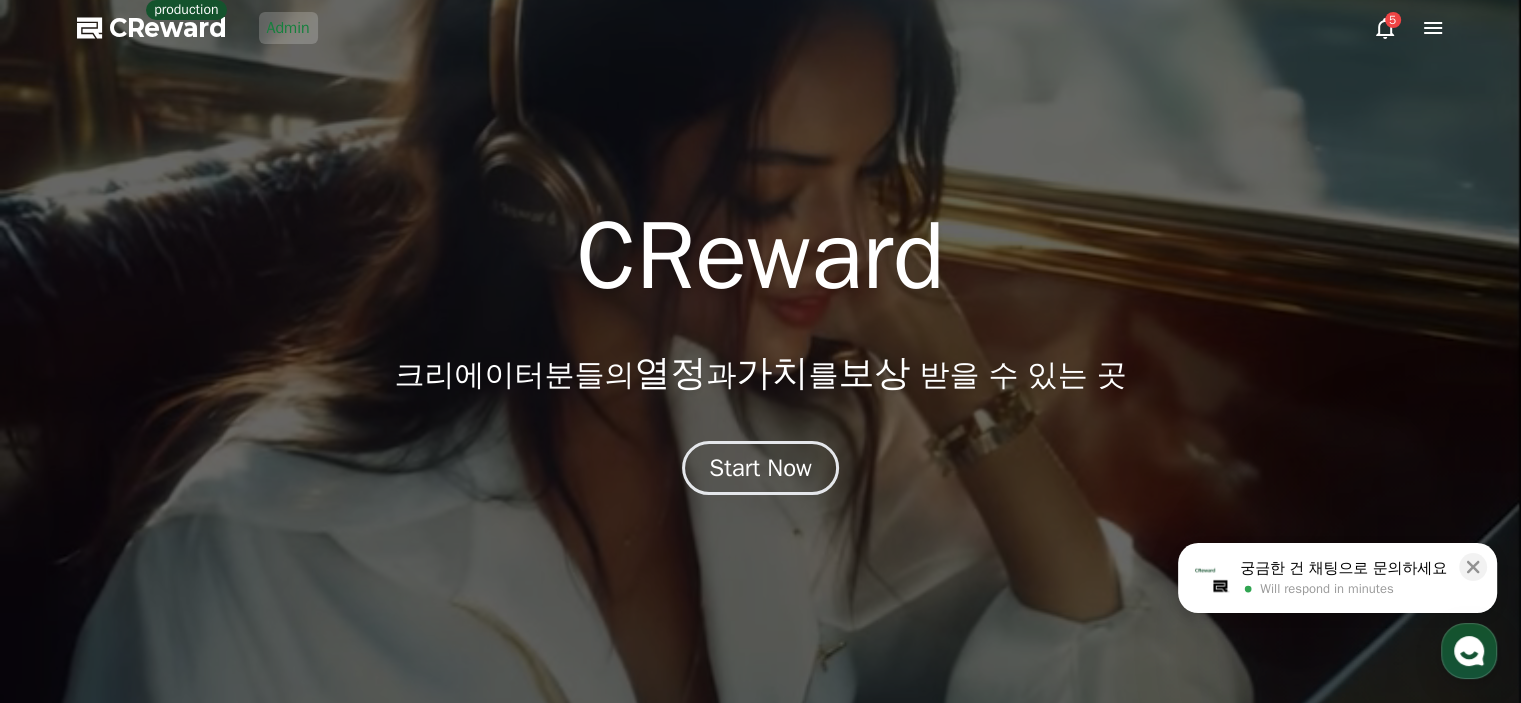 click on "Admin" at bounding box center [288, 28] 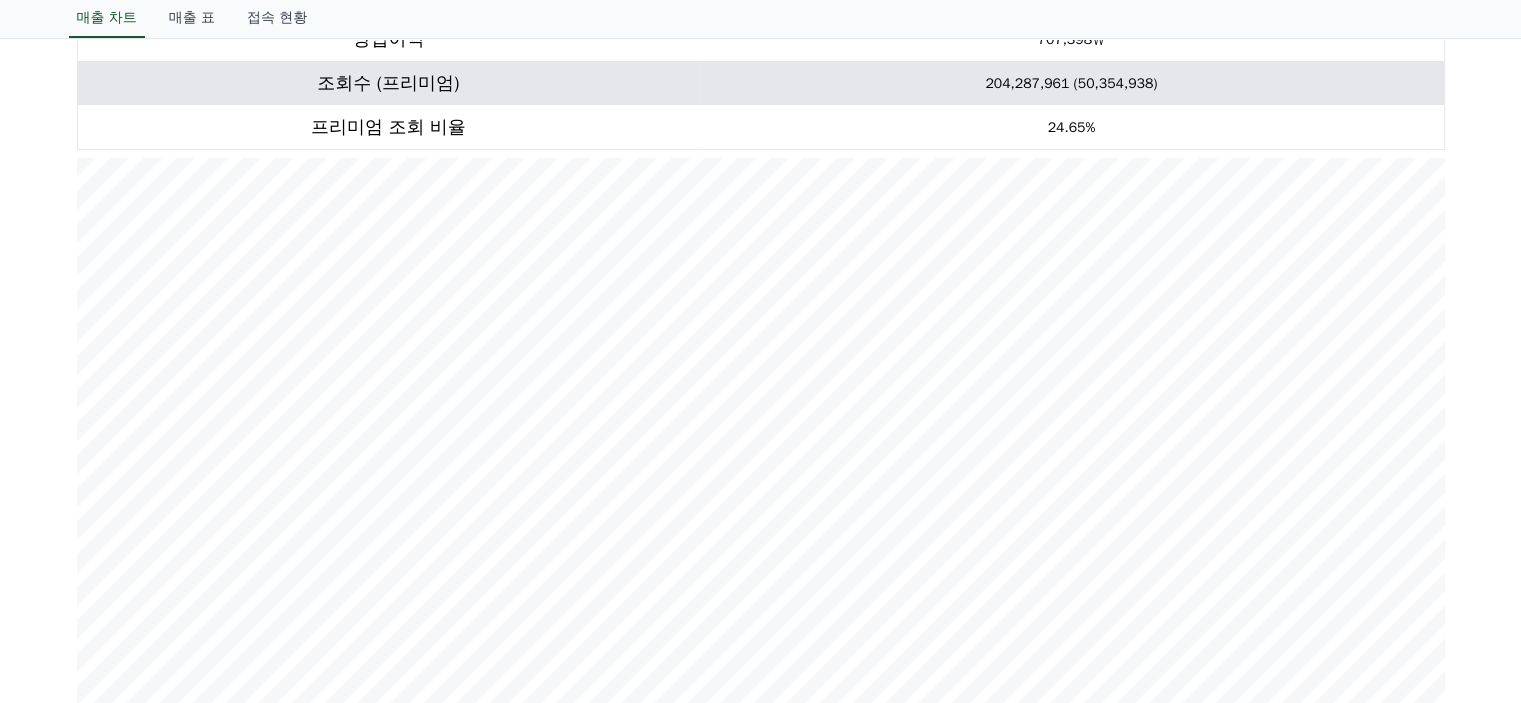 scroll, scrollTop: 800, scrollLeft: 0, axis: vertical 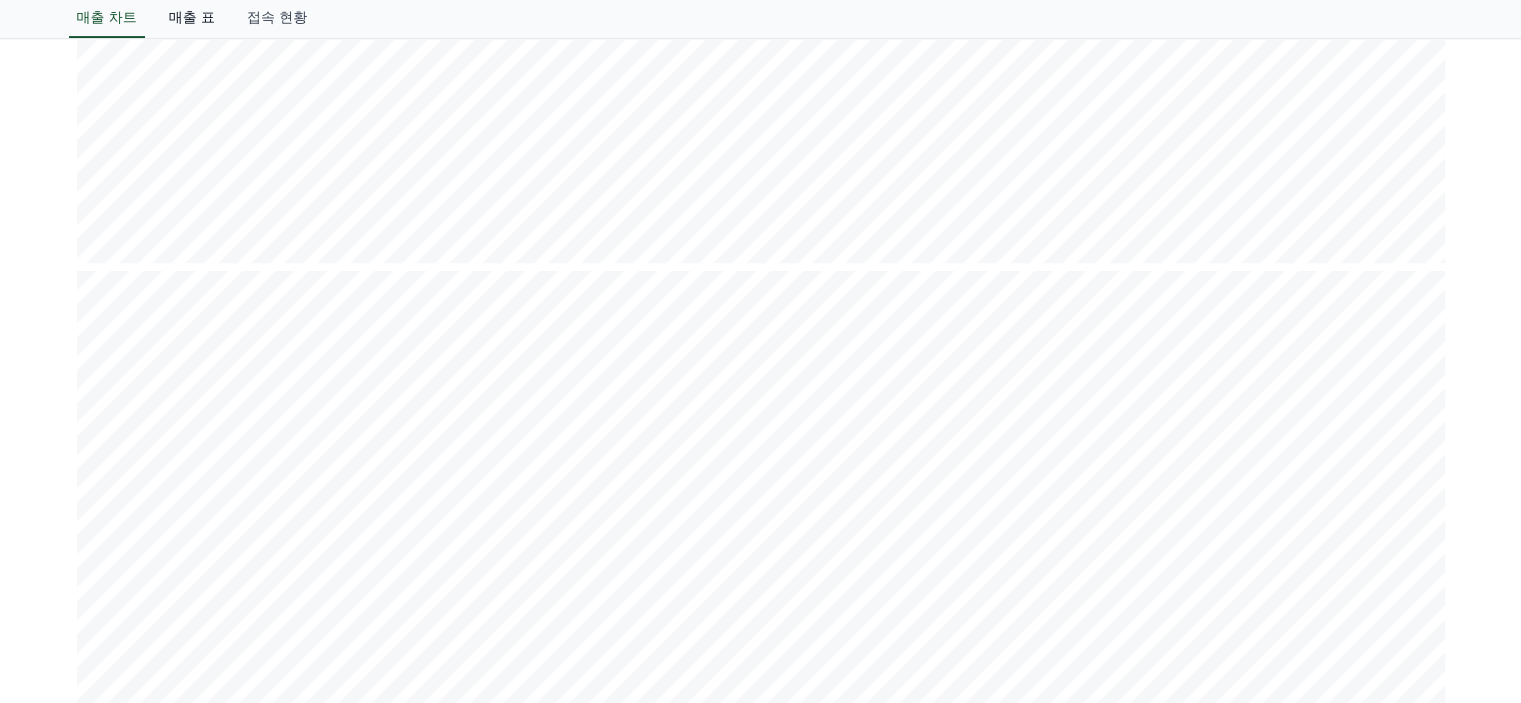 click on "매출 표" at bounding box center [192, 19] 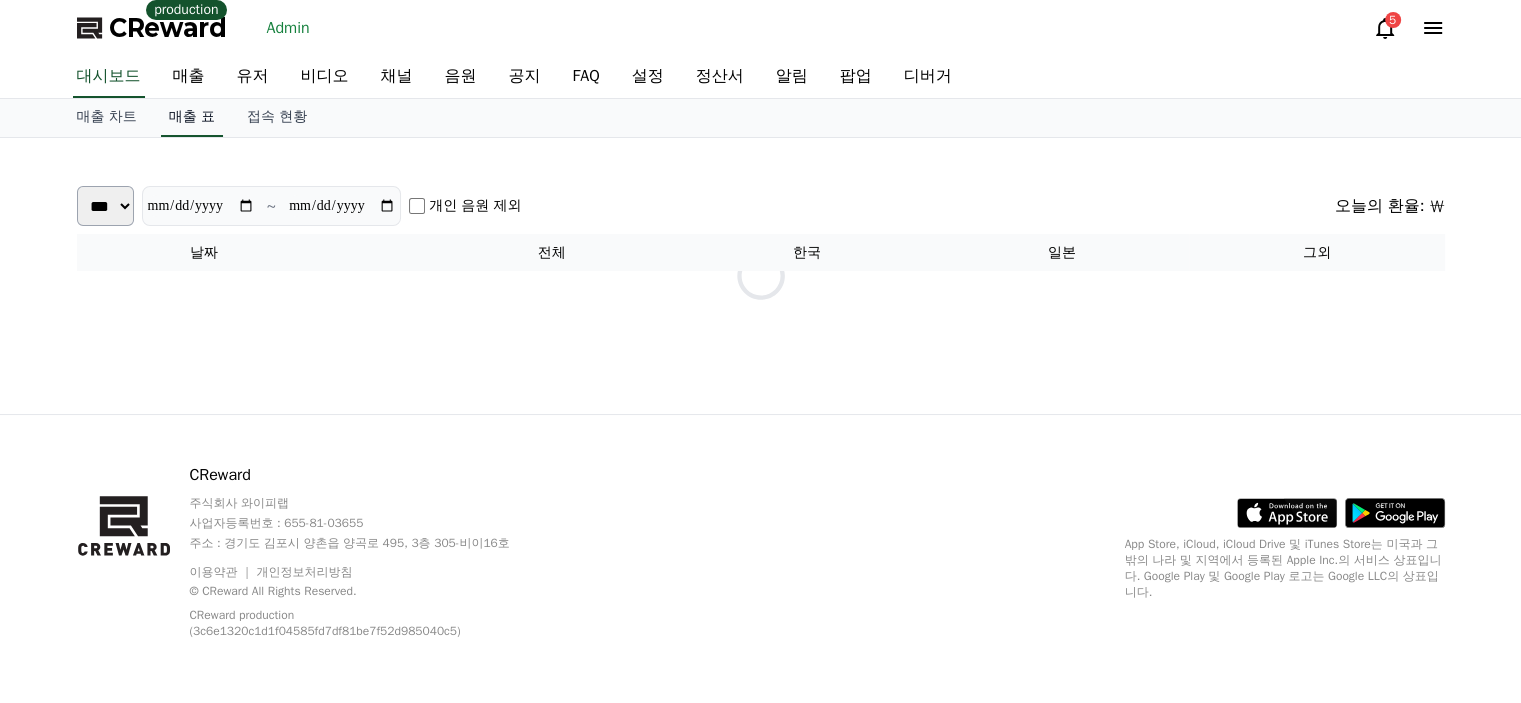 scroll, scrollTop: 0, scrollLeft: 0, axis: both 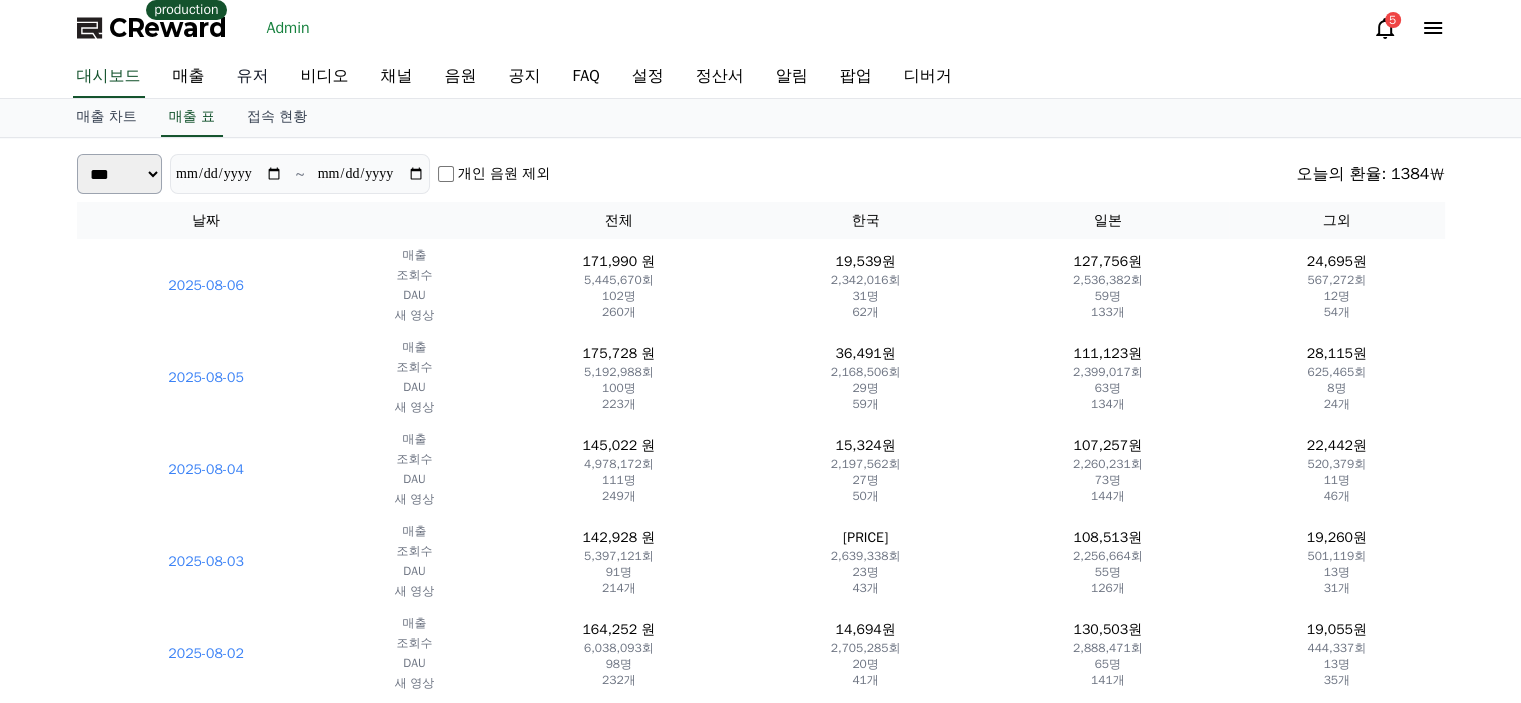 click on "유저" at bounding box center [253, 77] 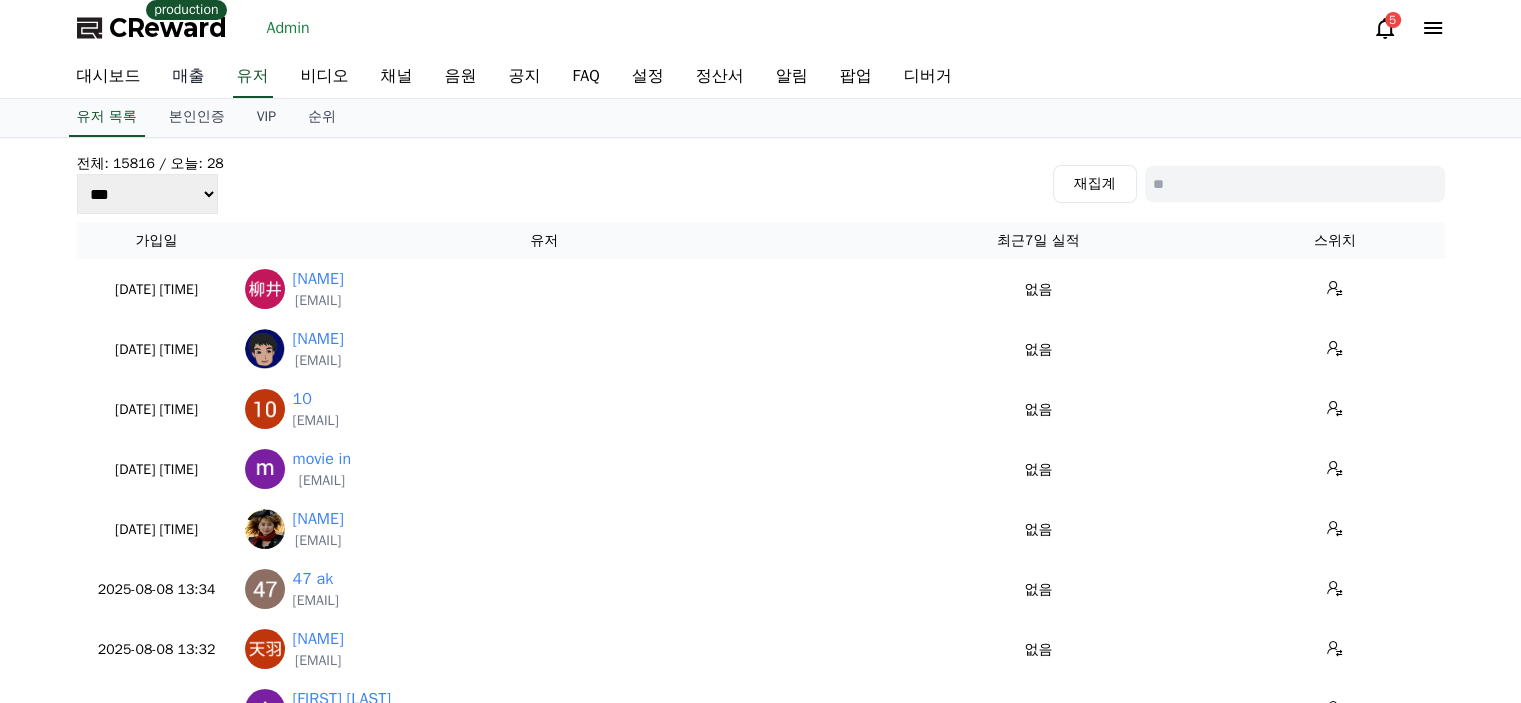 click on "매출" at bounding box center [189, 77] 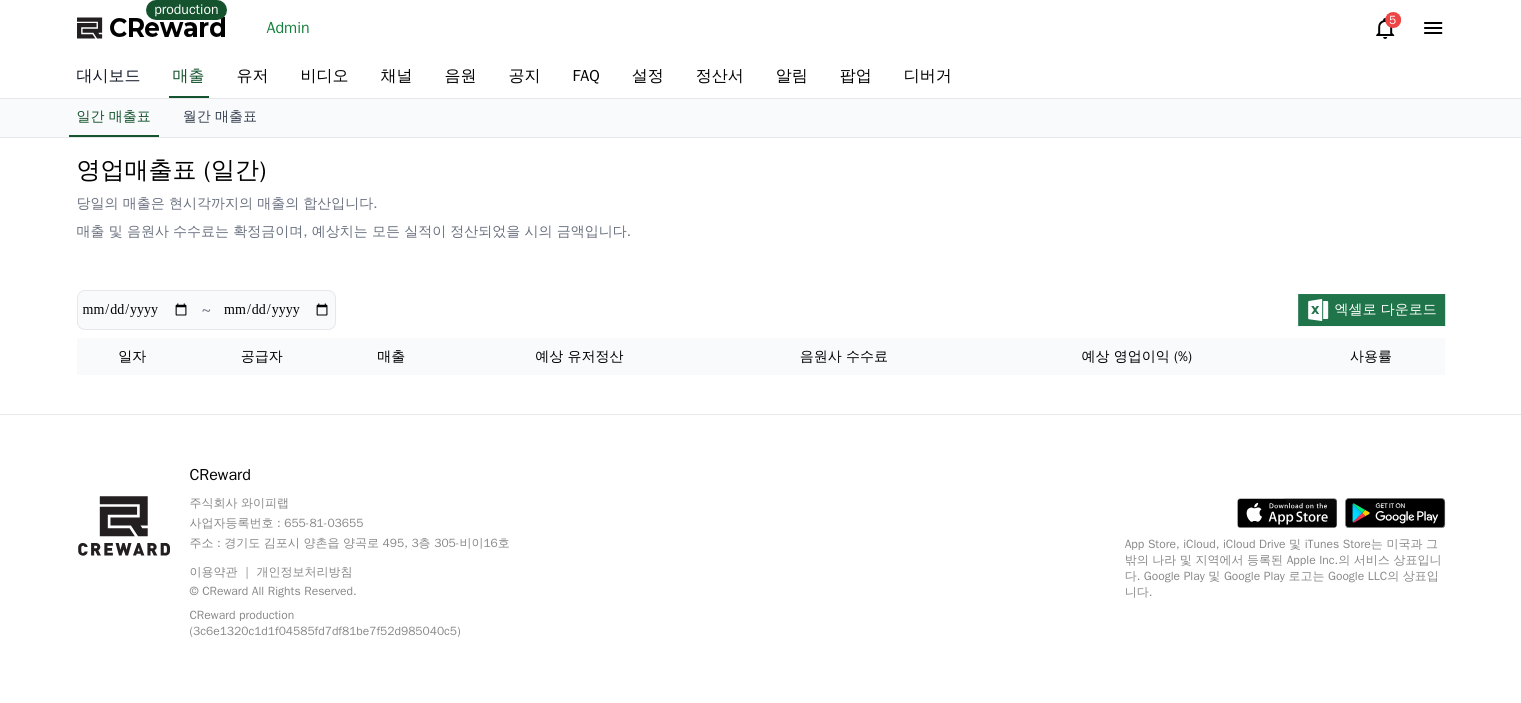 click on "대시보드" at bounding box center [109, 77] 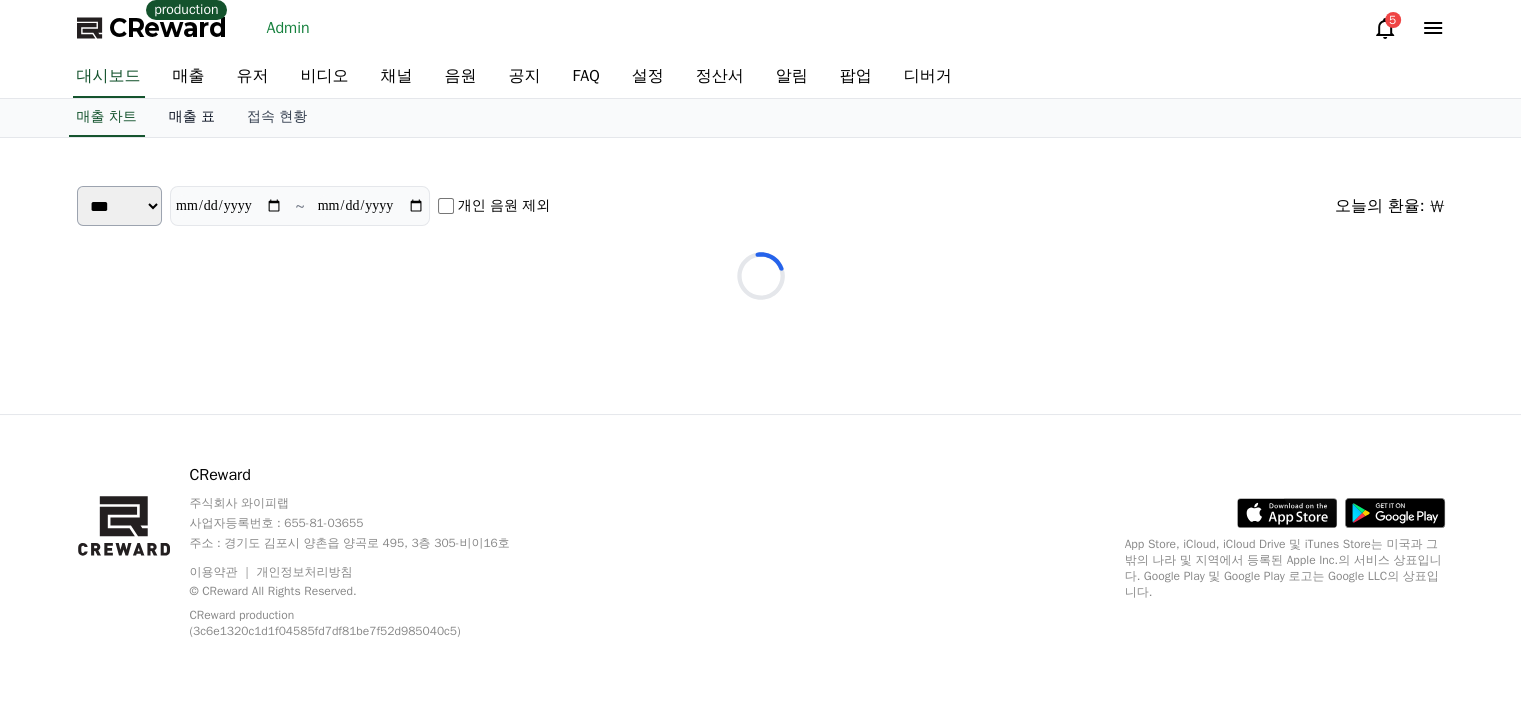 click on "매출 표" at bounding box center (192, 118) 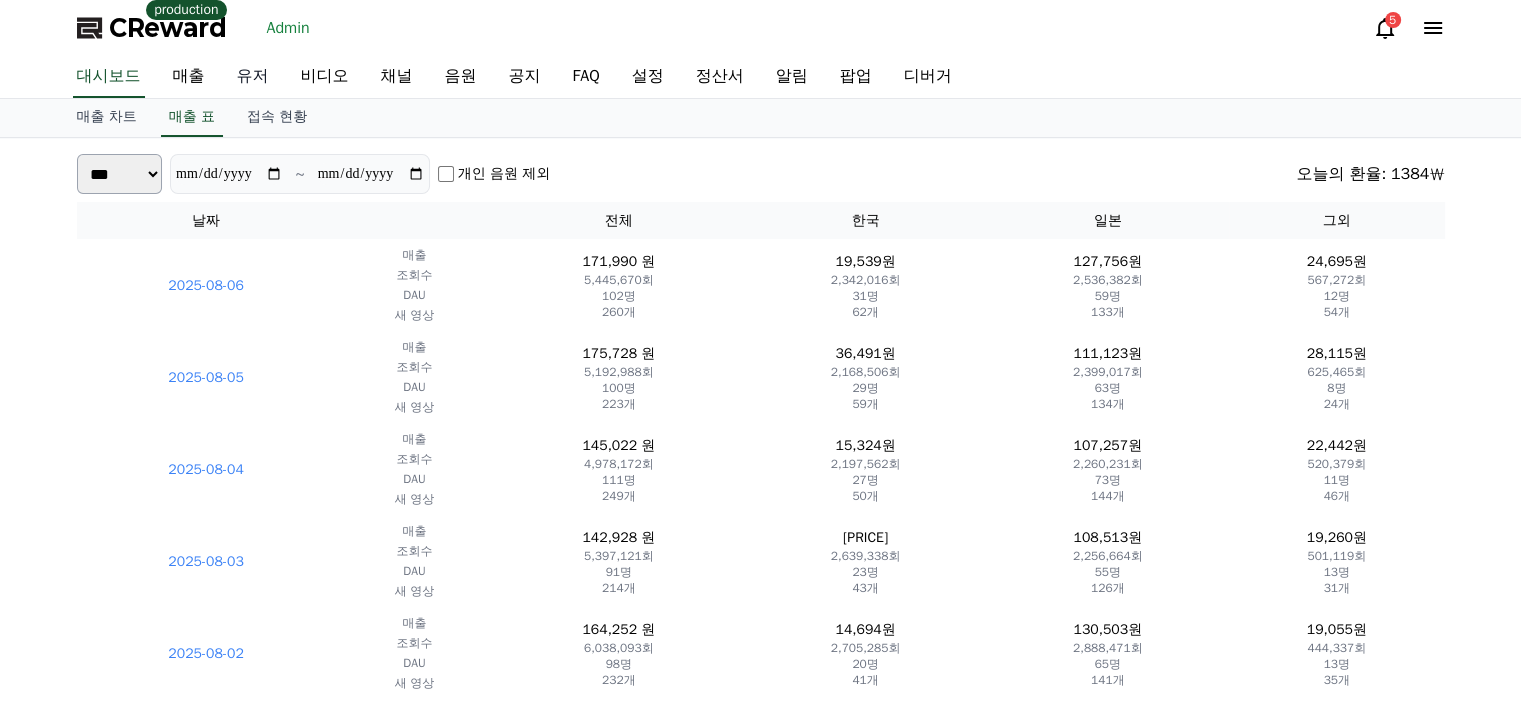 click on "유저" at bounding box center (253, 77) 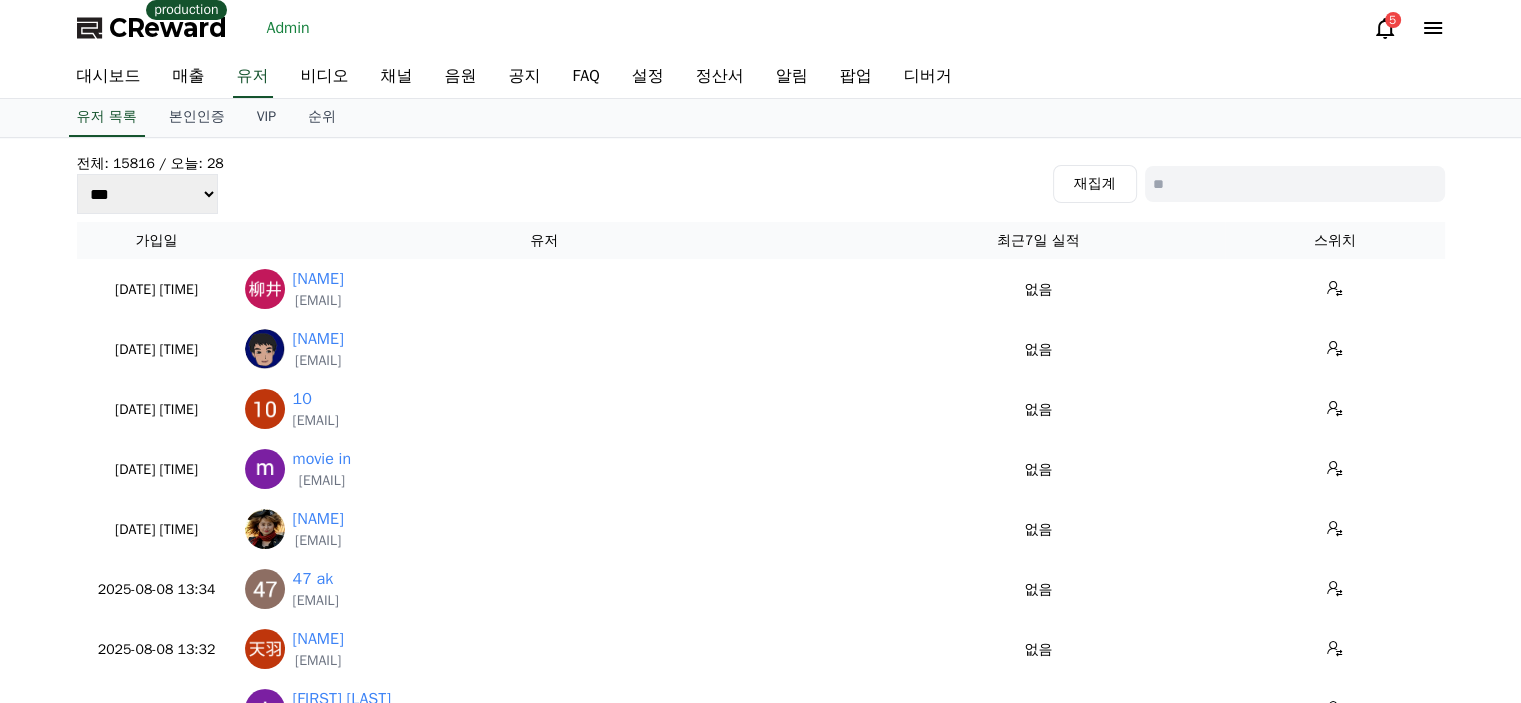 click at bounding box center (1295, 184) 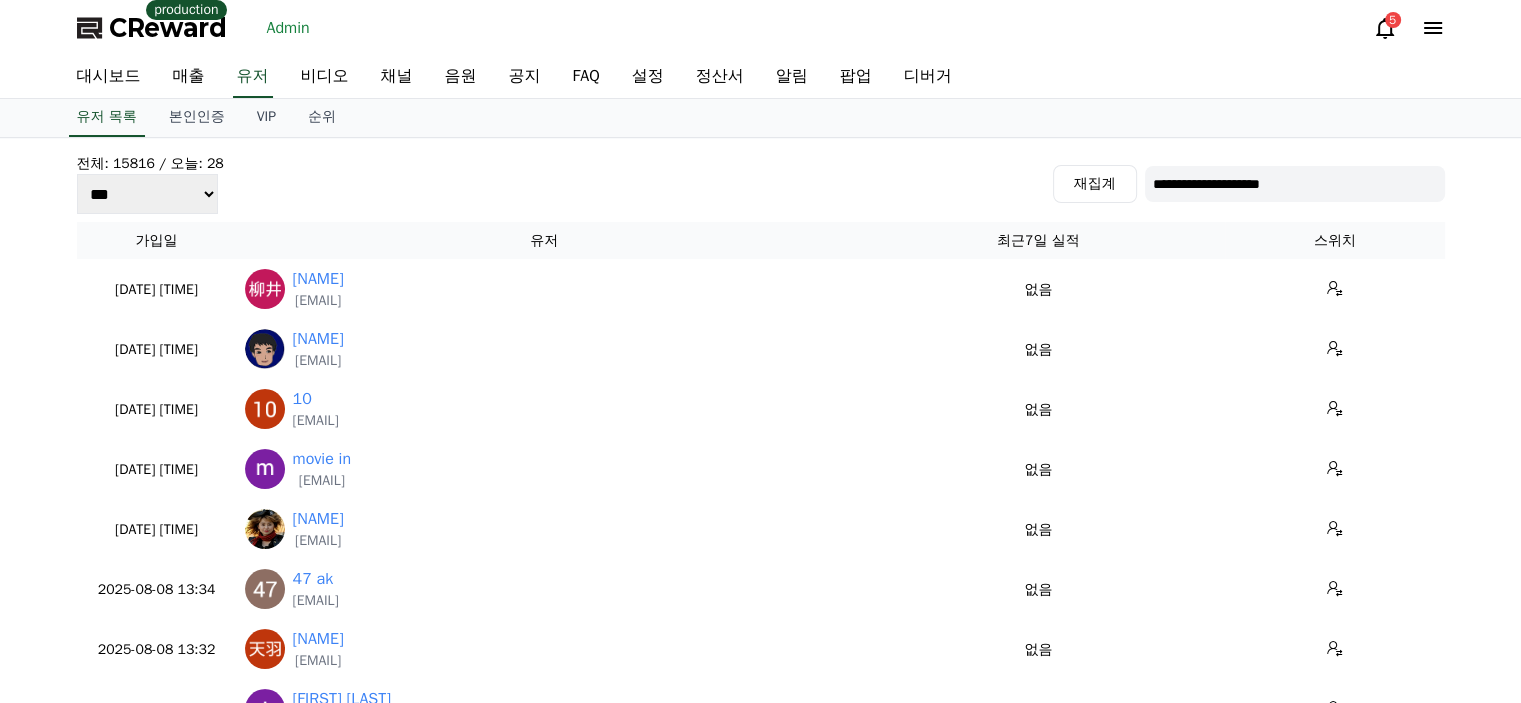 type on "**********" 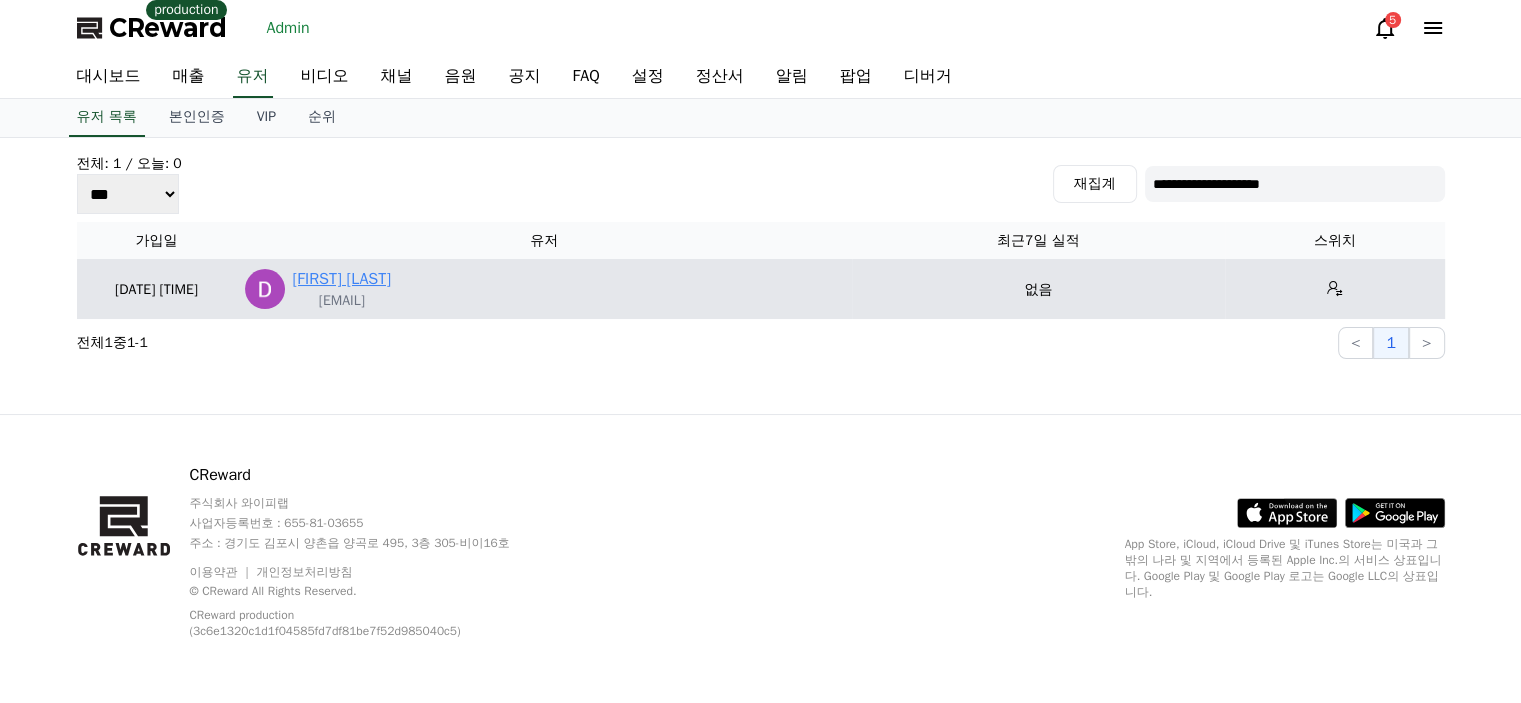 click on "Dilip Kumar Meena" at bounding box center [342, 279] 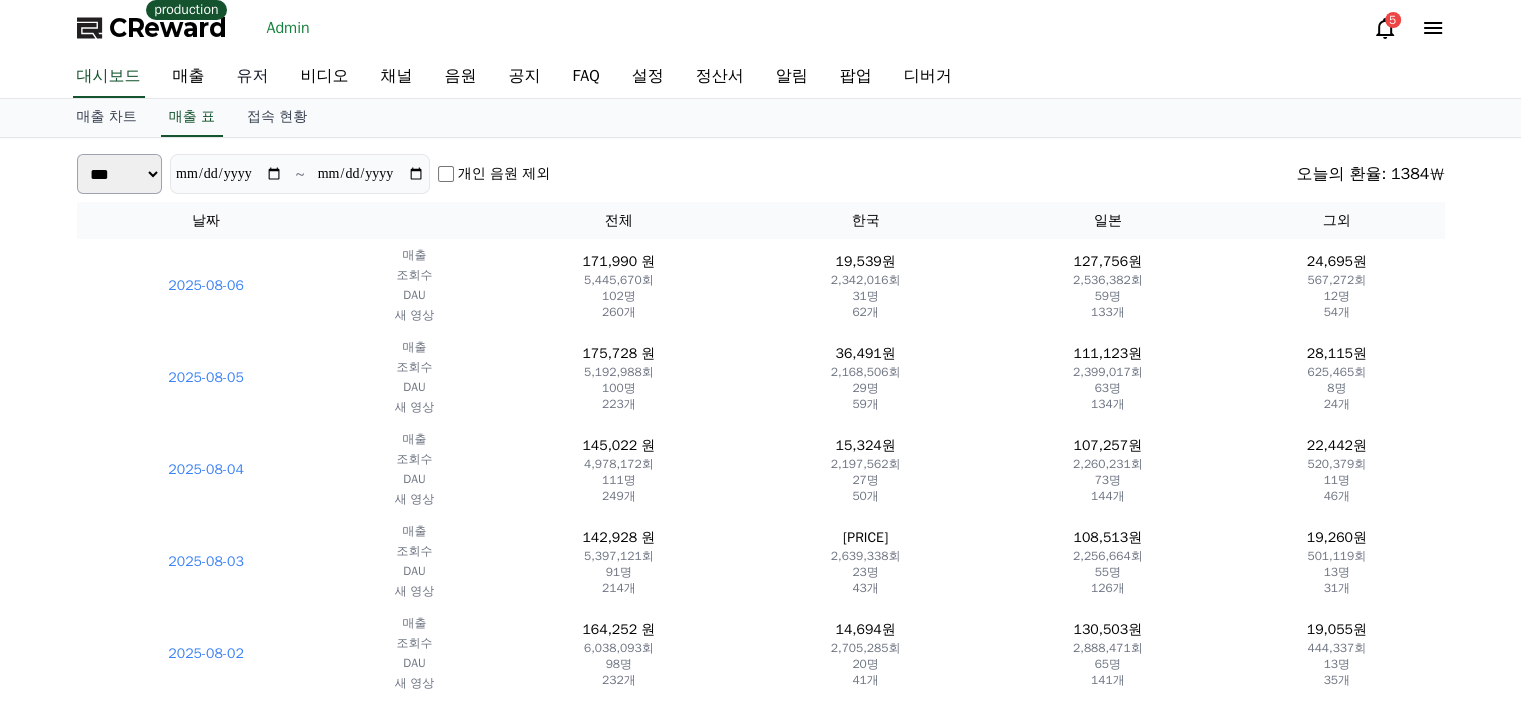 click on "유저" at bounding box center [253, 77] 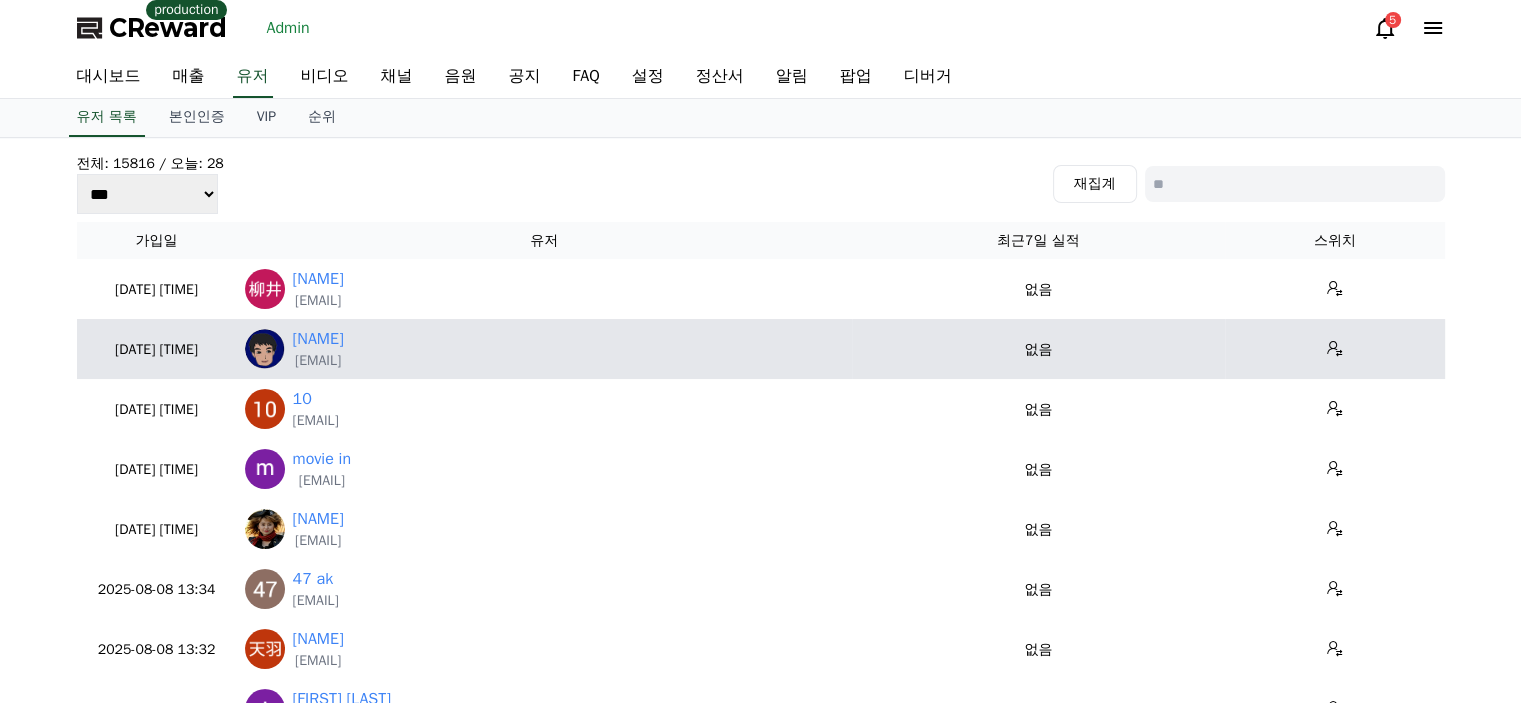 scroll, scrollTop: 100, scrollLeft: 0, axis: vertical 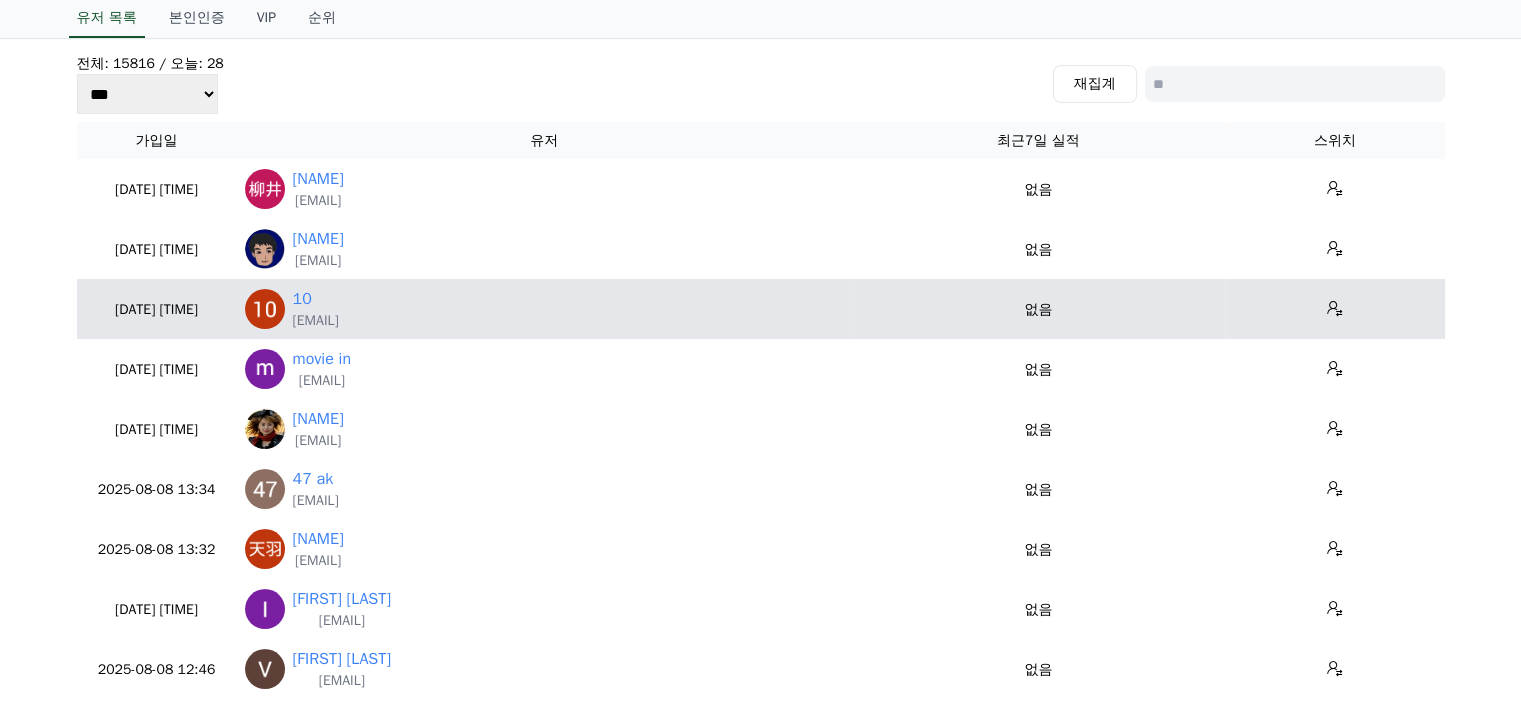 click on "[EMAIL]" at bounding box center (316, 321) 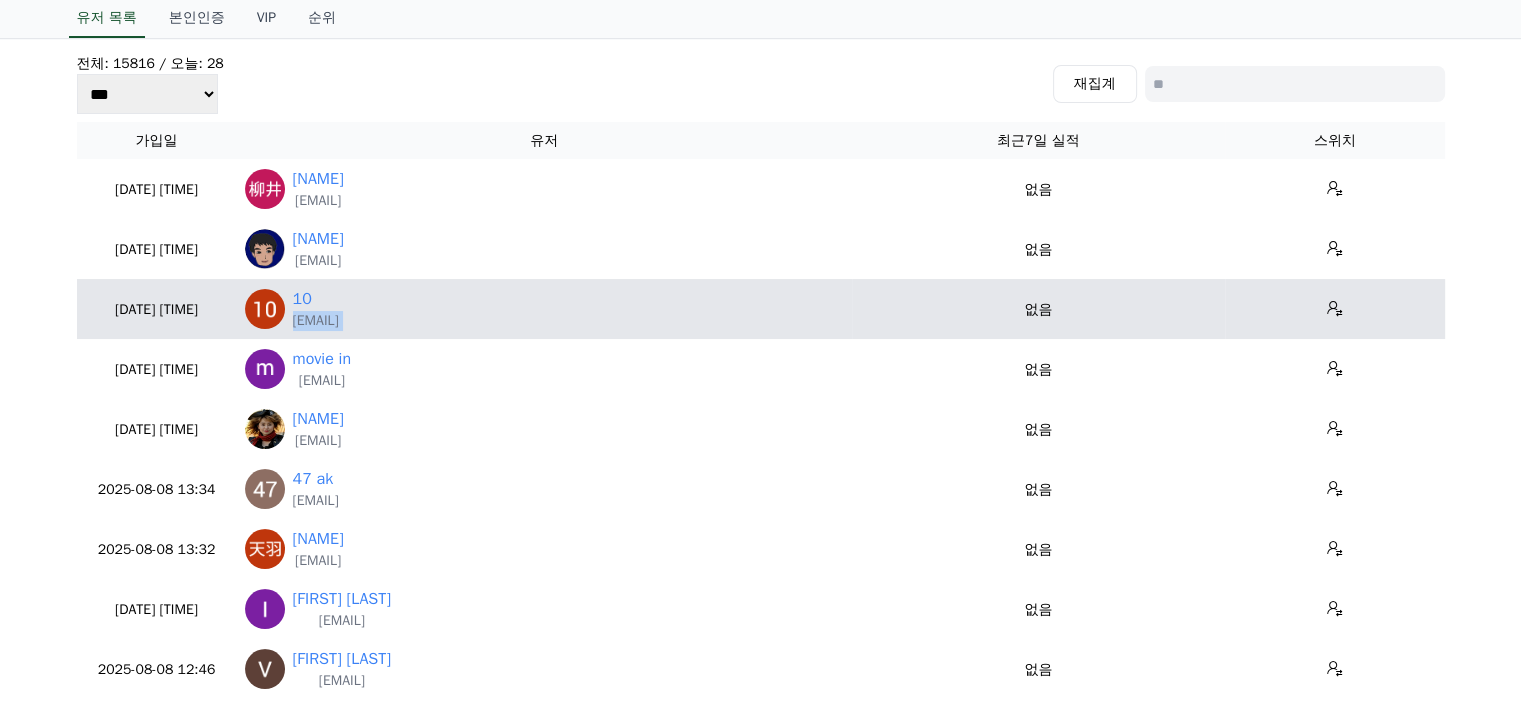 click on "[EMAIL]" at bounding box center (316, 321) 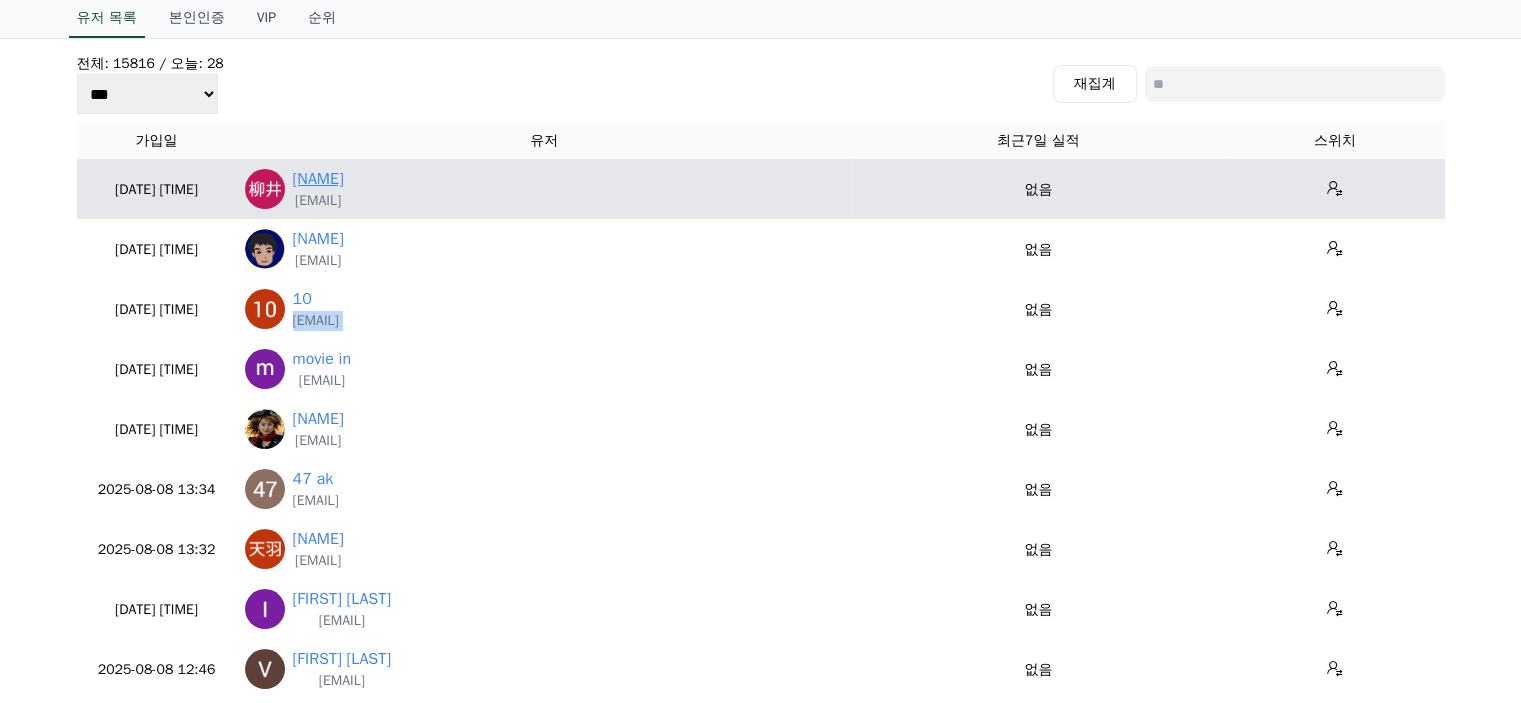 click on "[NAME]" at bounding box center (318, 179) 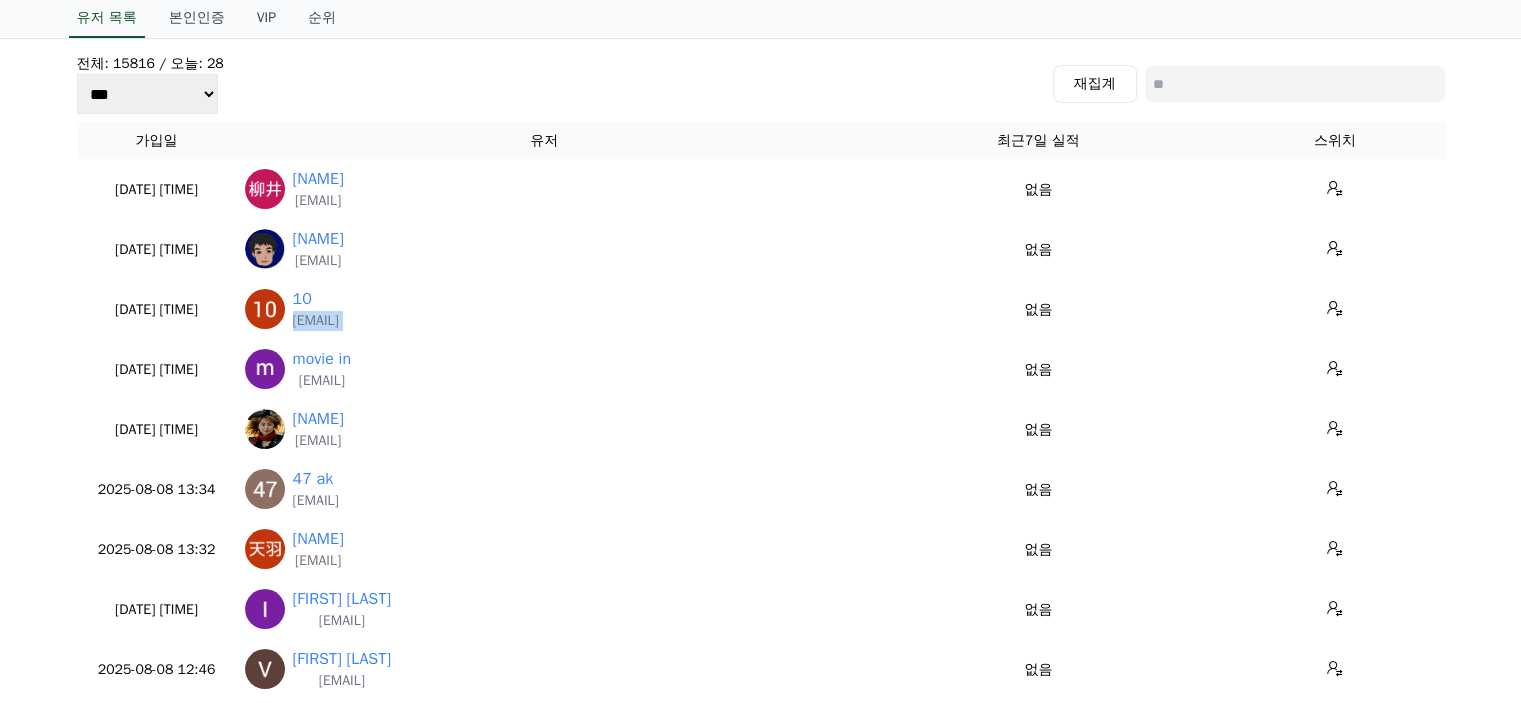 copy on "[EMAIL]" 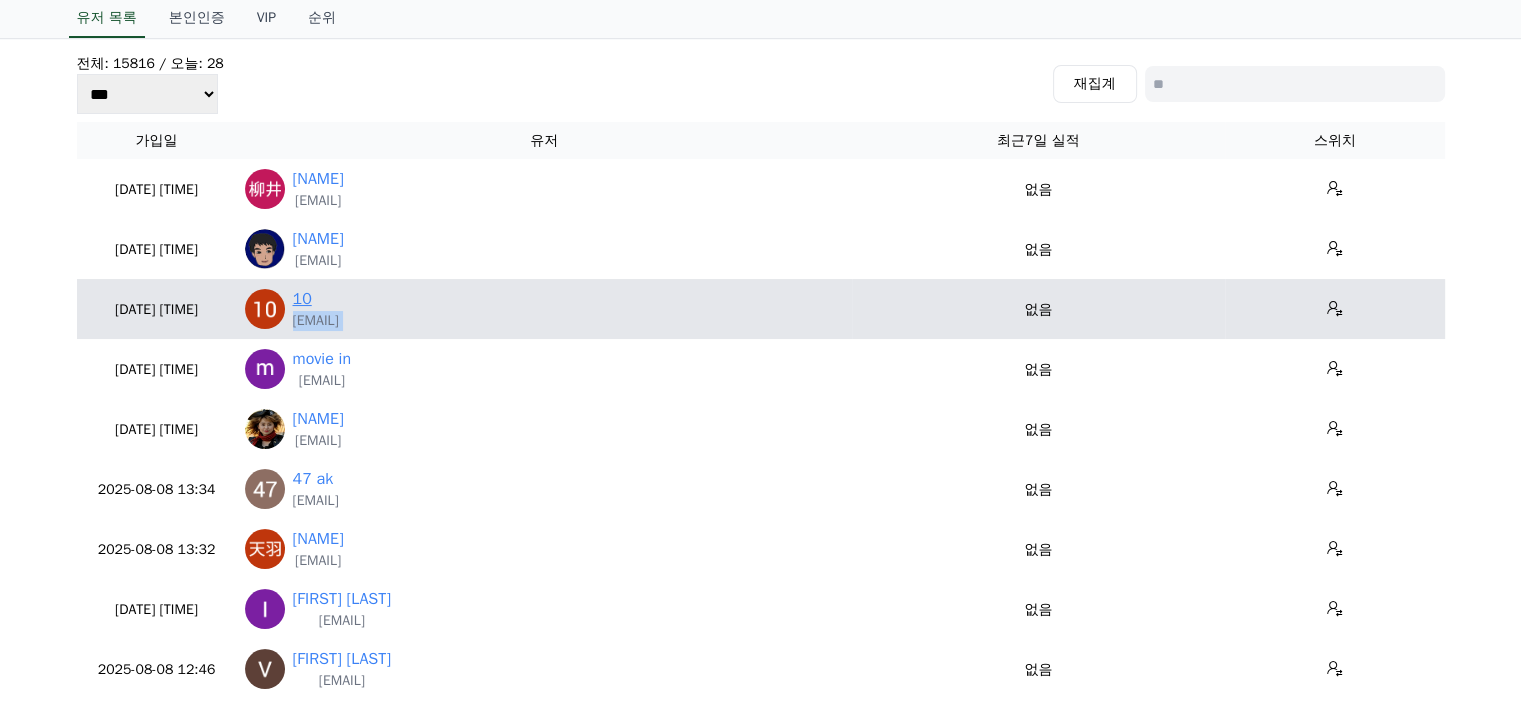 click on "10" at bounding box center [302, 299] 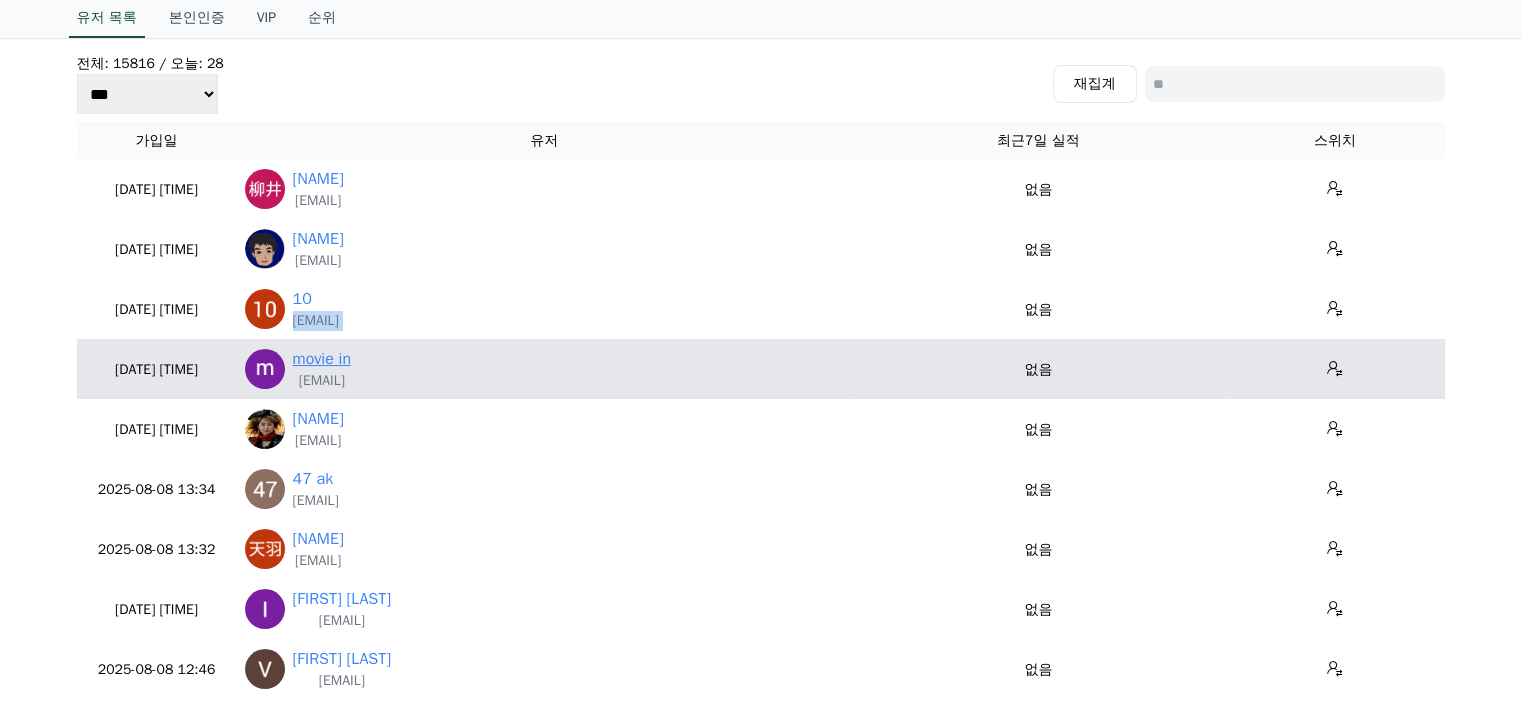 click on "movie in" at bounding box center (322, 359) 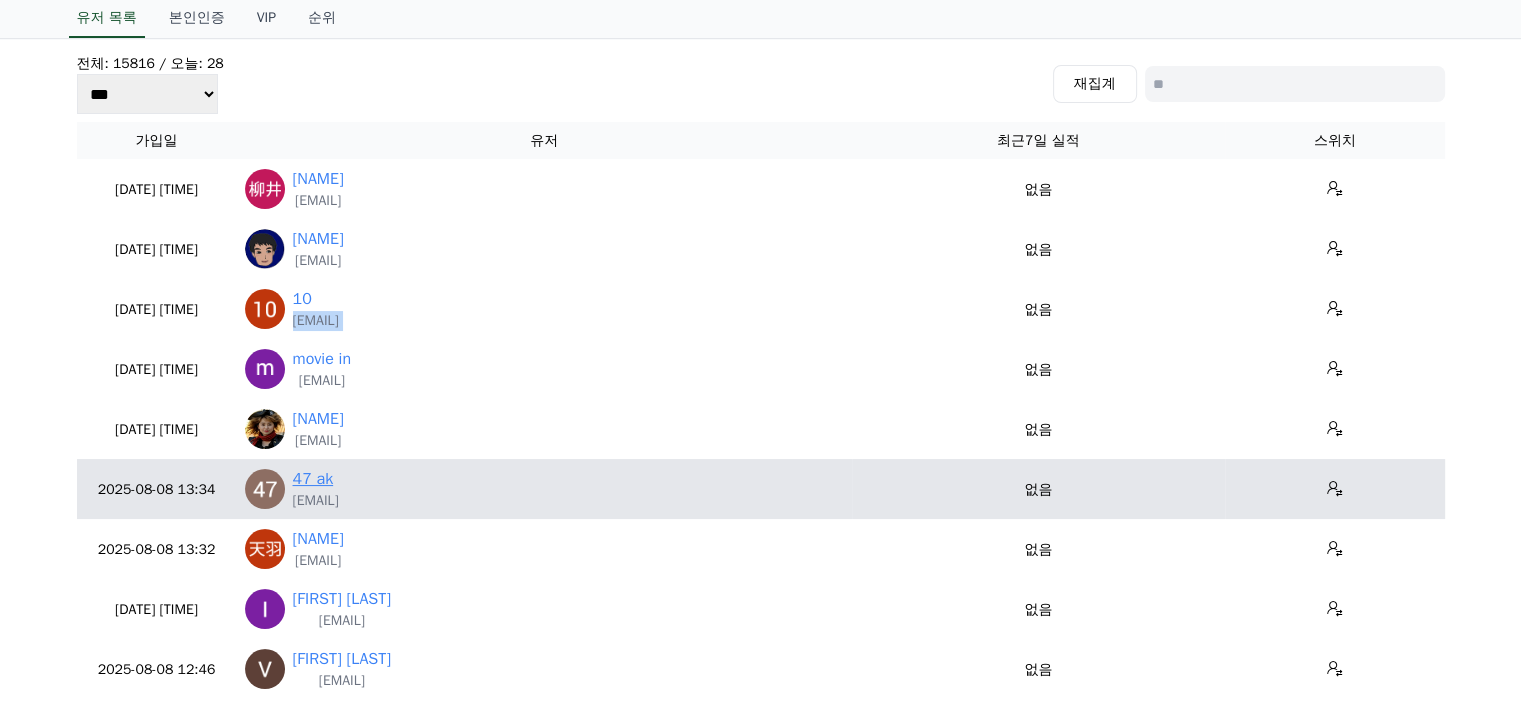 click on "47 ak" at bounding box center (313, 479) 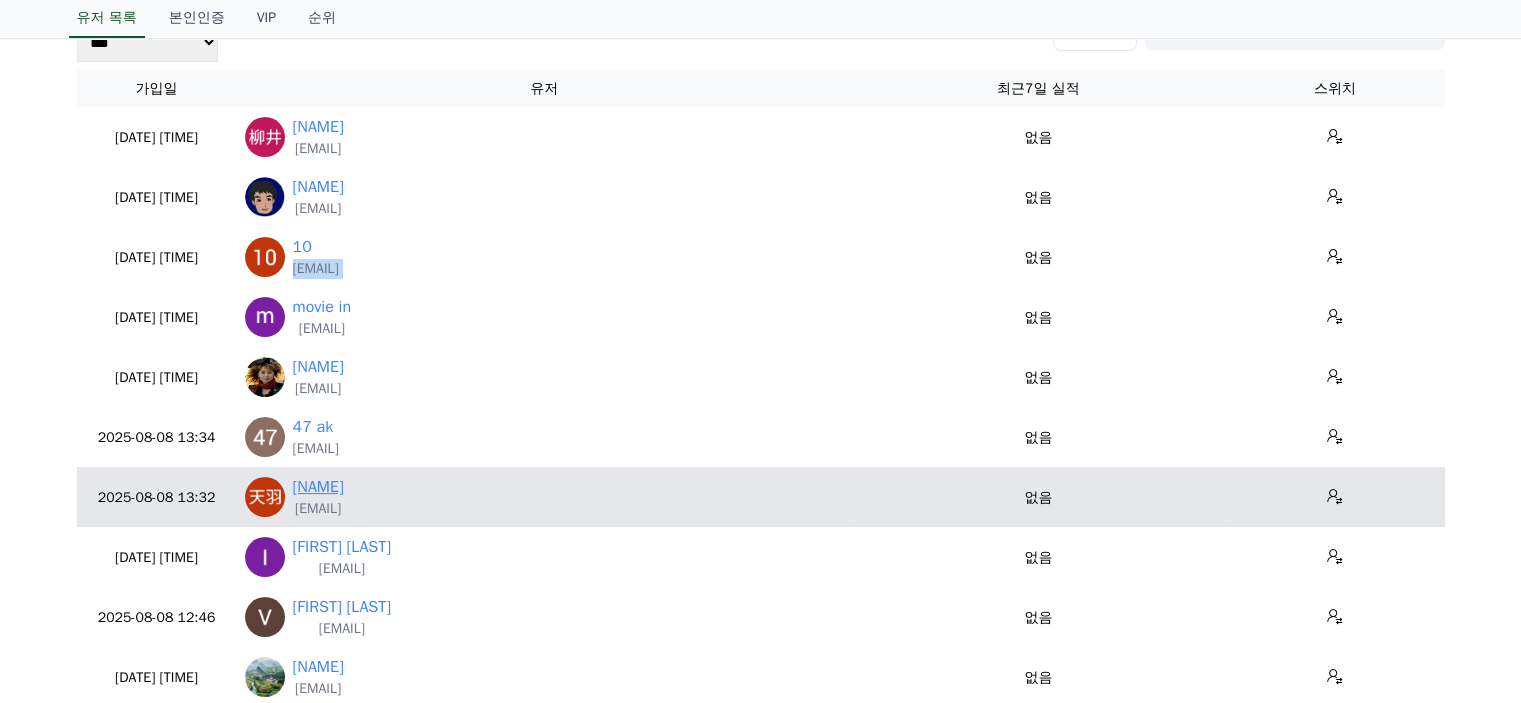 scroll, scrollTop: 200, scrollLeft: 0, axis: vertical 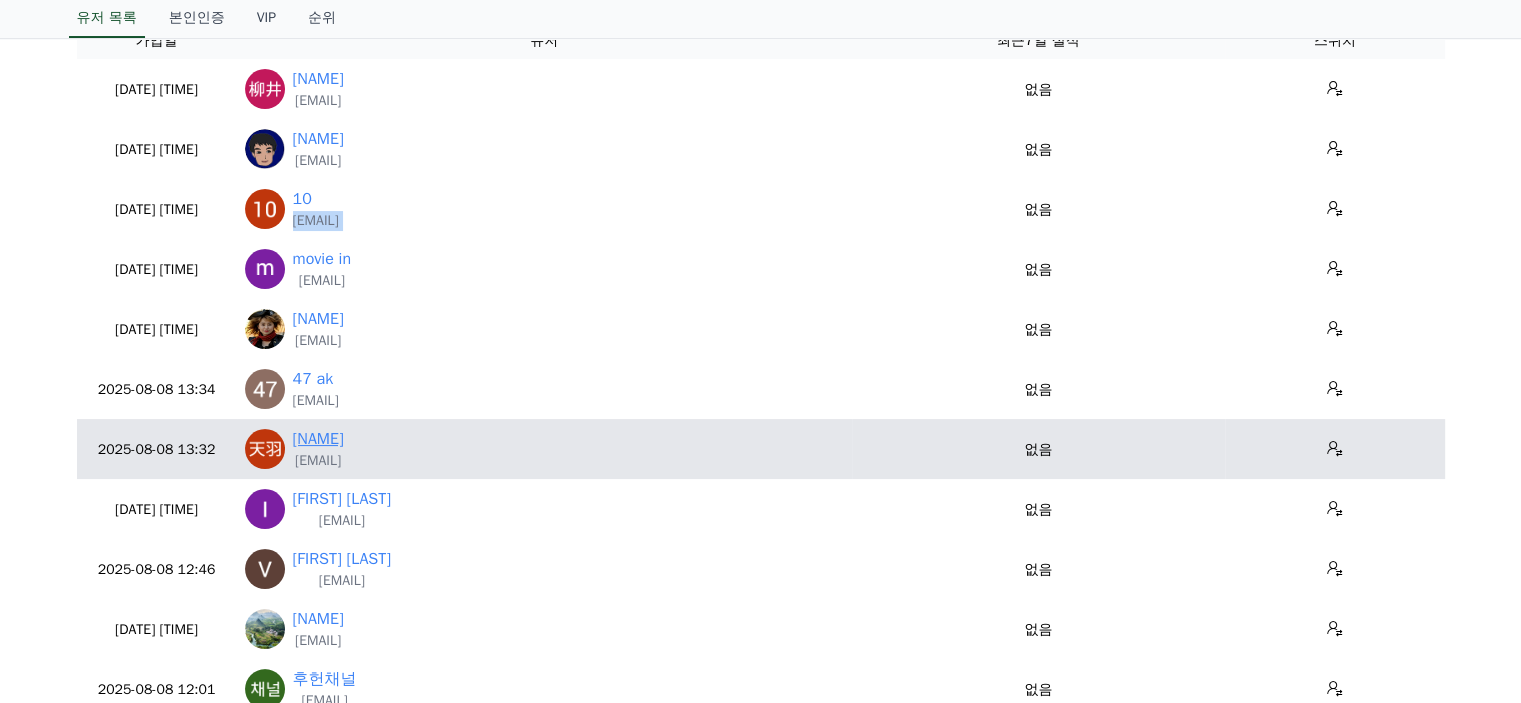 click on "[NAME]" at bounding box center [318, 439] 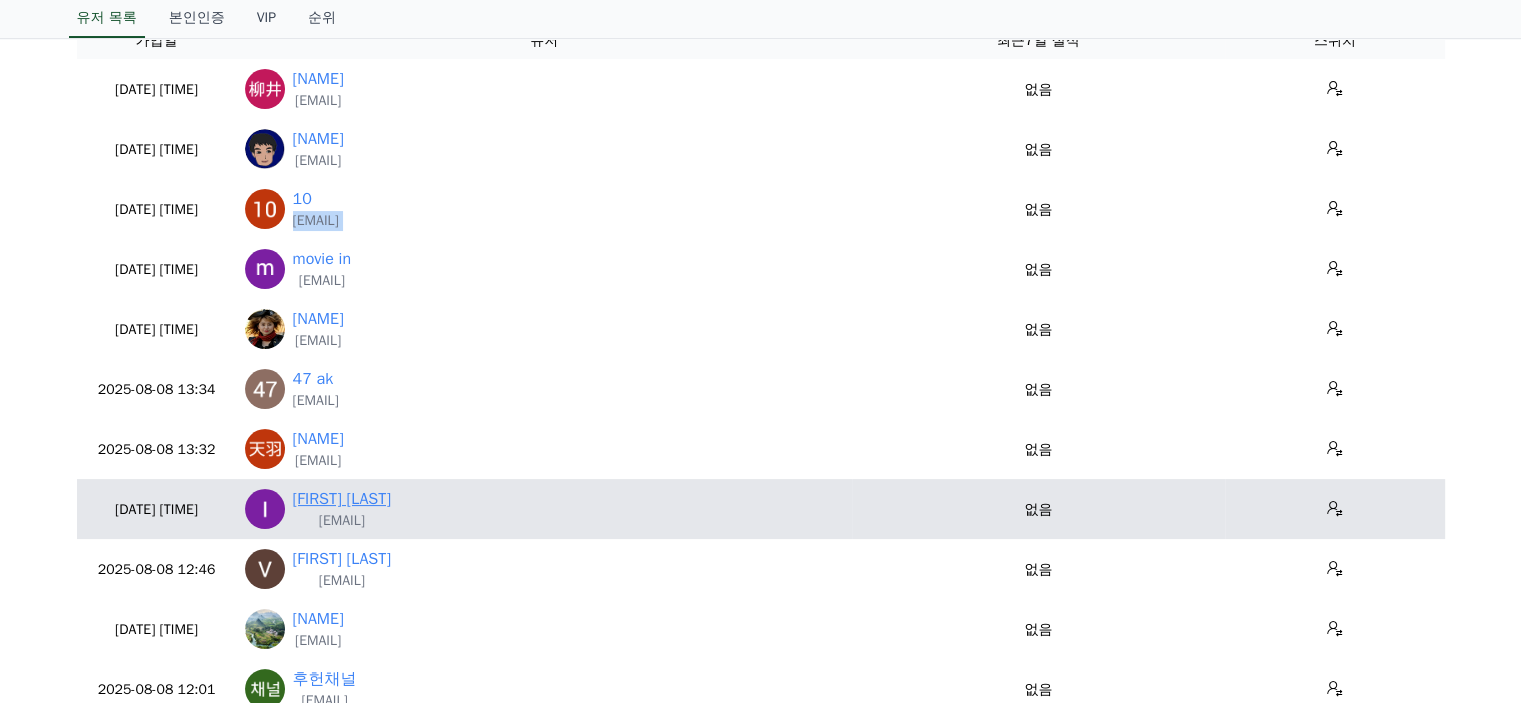 click on "IX bang" at bounding box center (342, 499) 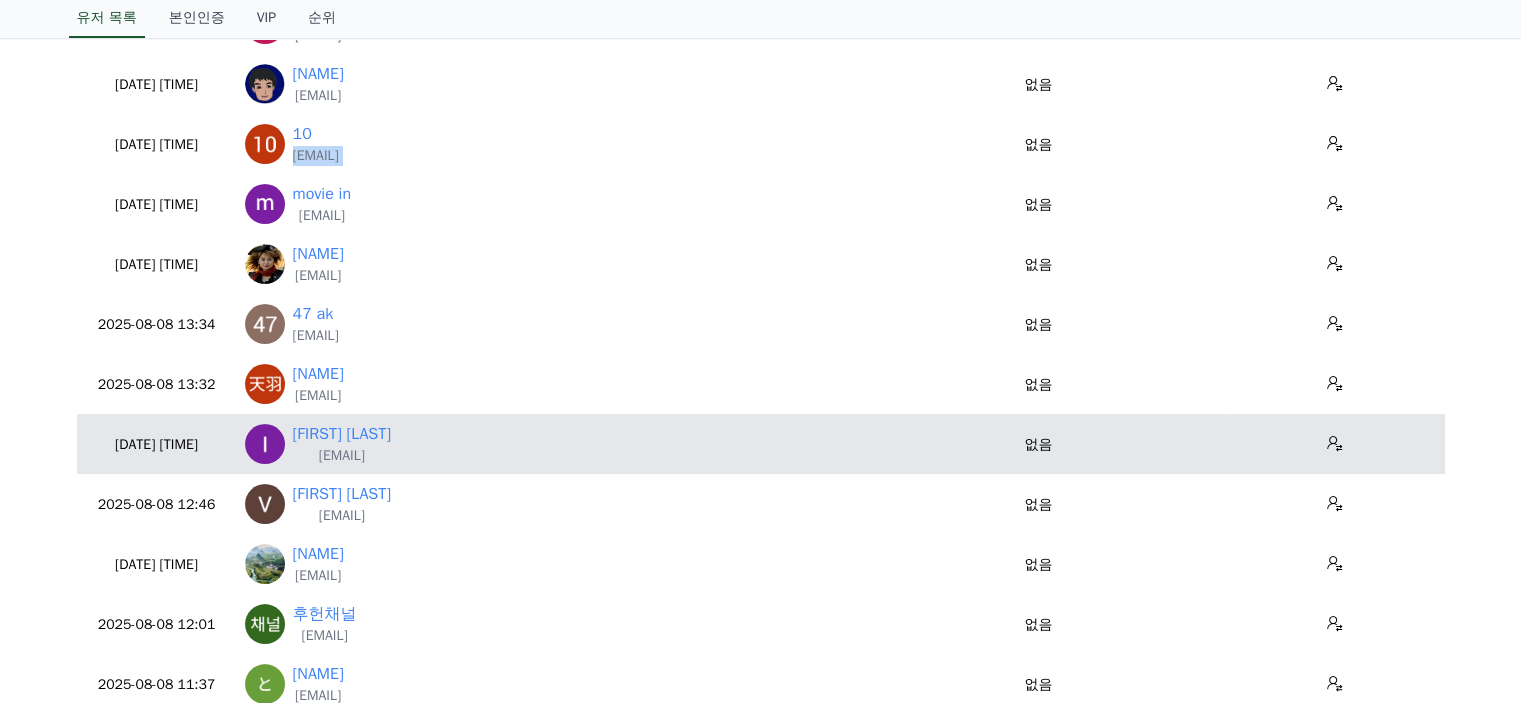 scroll, scrollTop: 300, scrollLeft: 0, axis: vertical 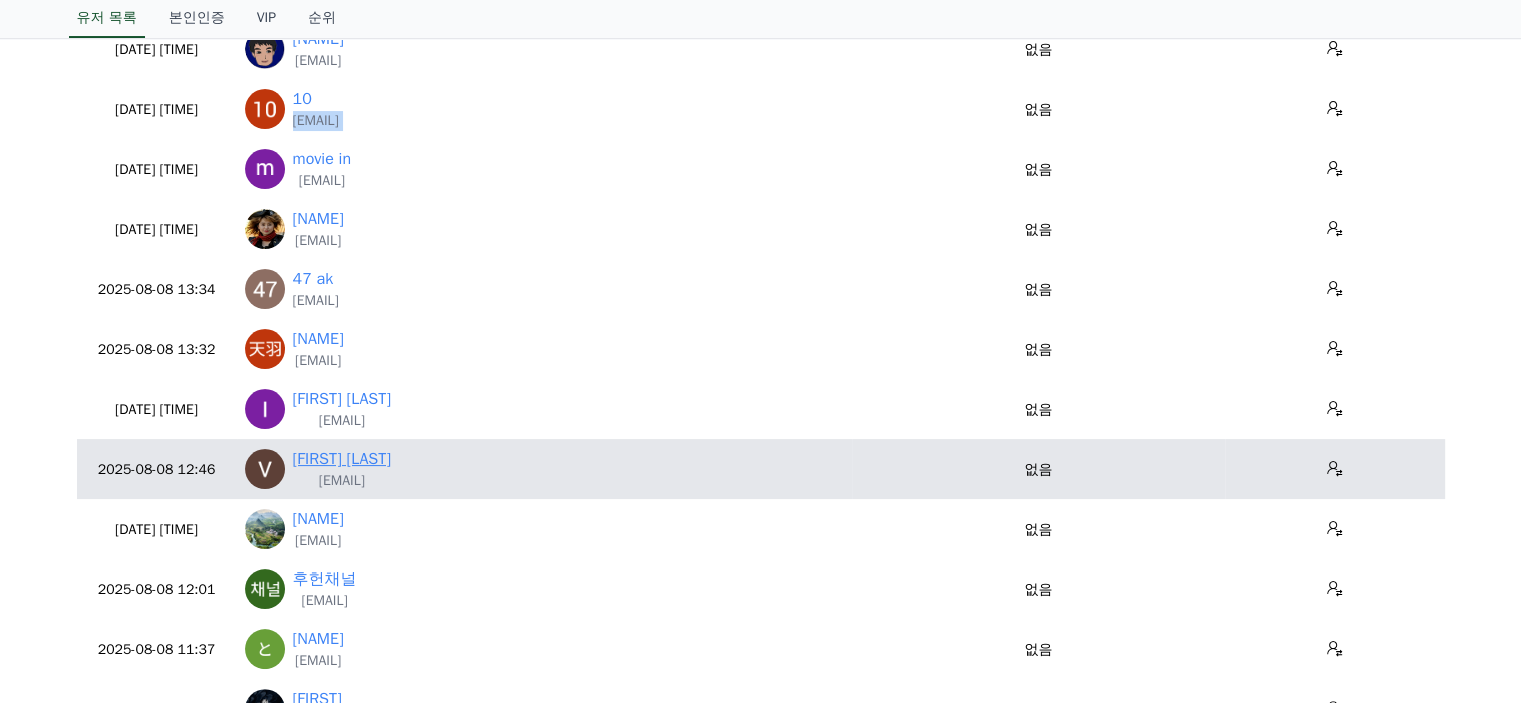 click on "[NAME]" at bounding box center (342, 459) 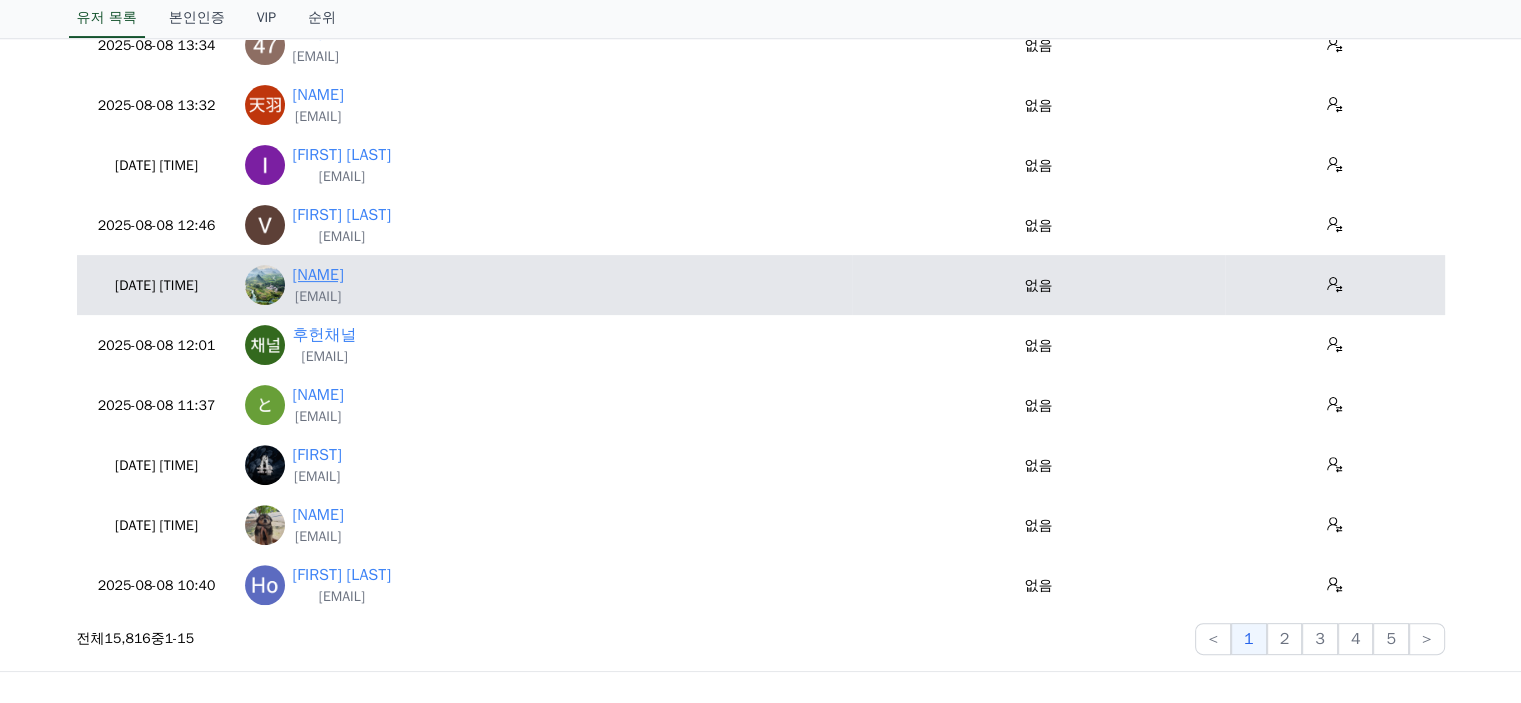 scroll, scrollTop: 600, scrollLeft: 0, axis: vertical 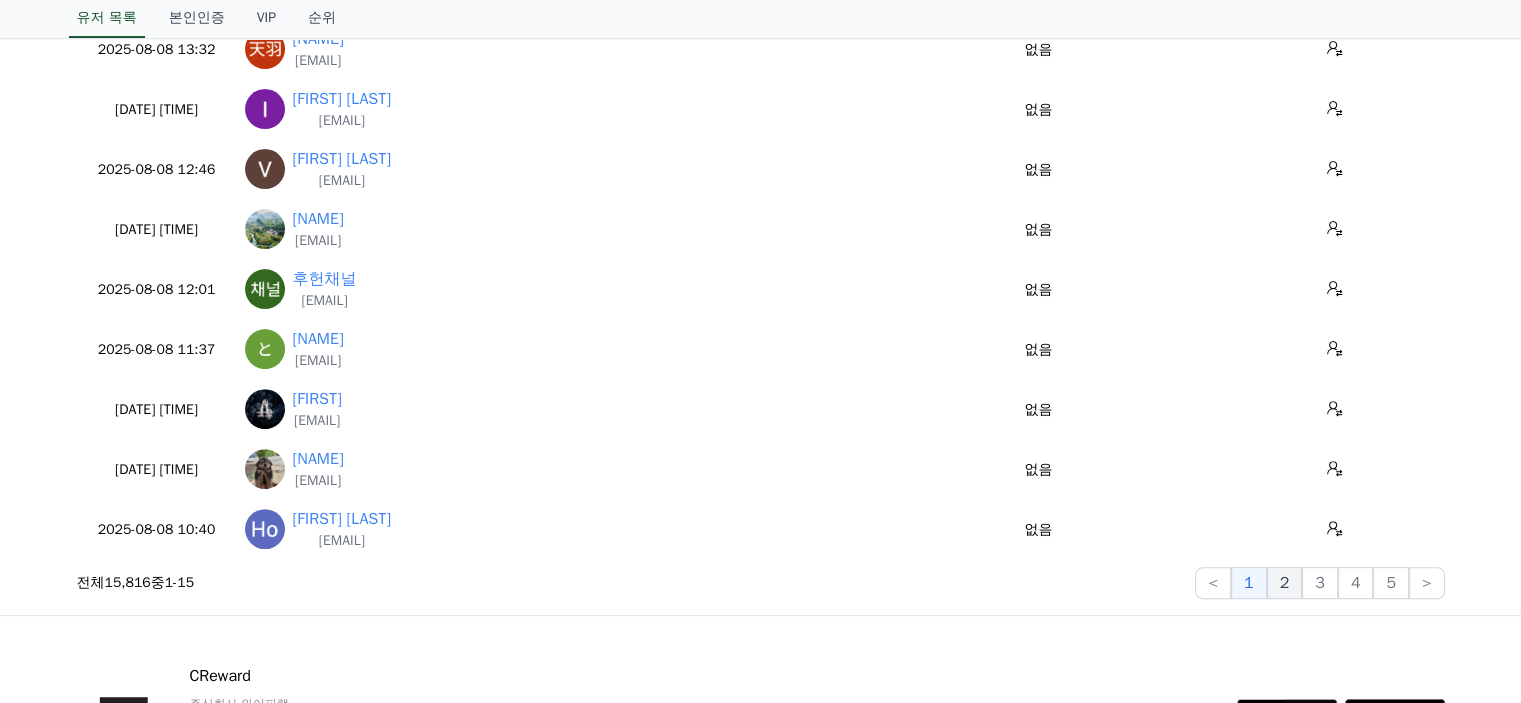 click on "2" 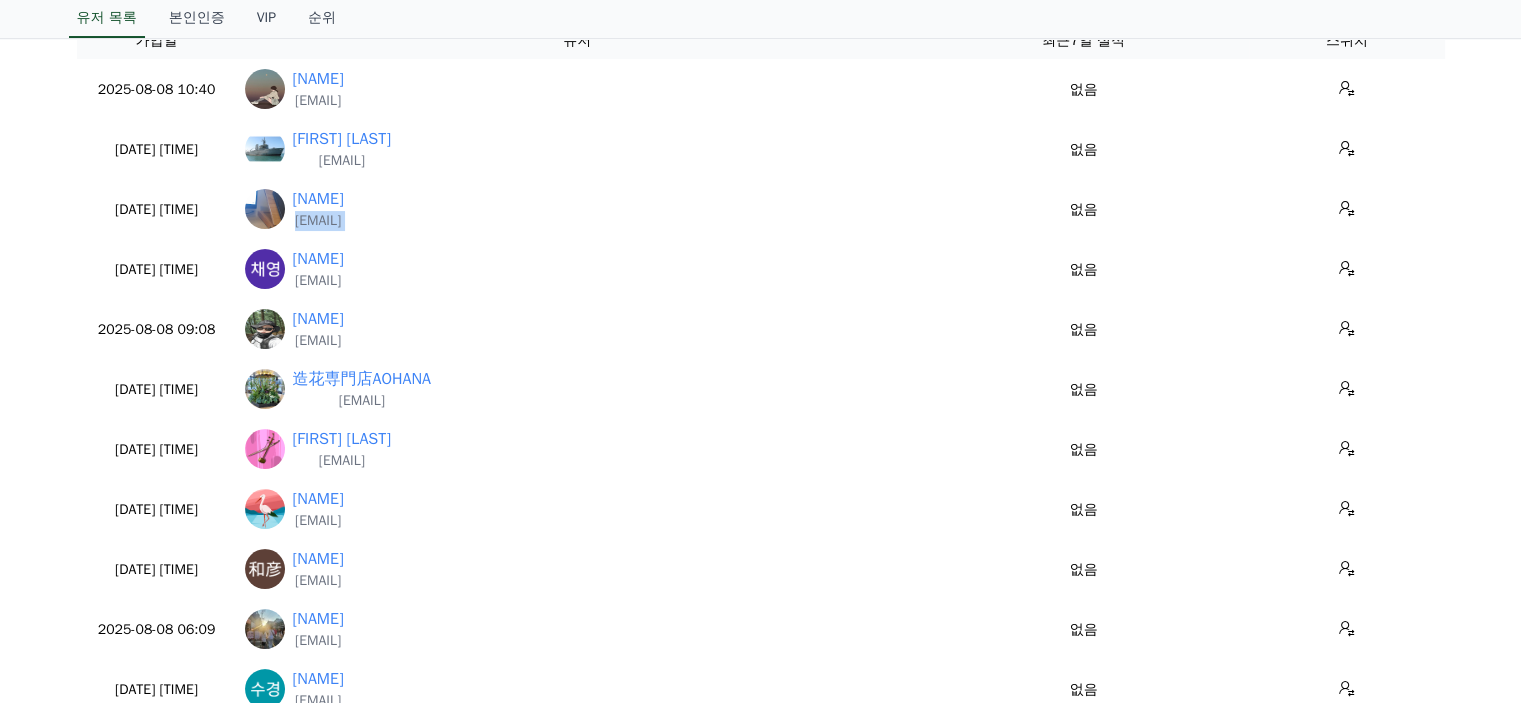 scroll, scrollTop: 0, scrollLeft: 0, axis: both 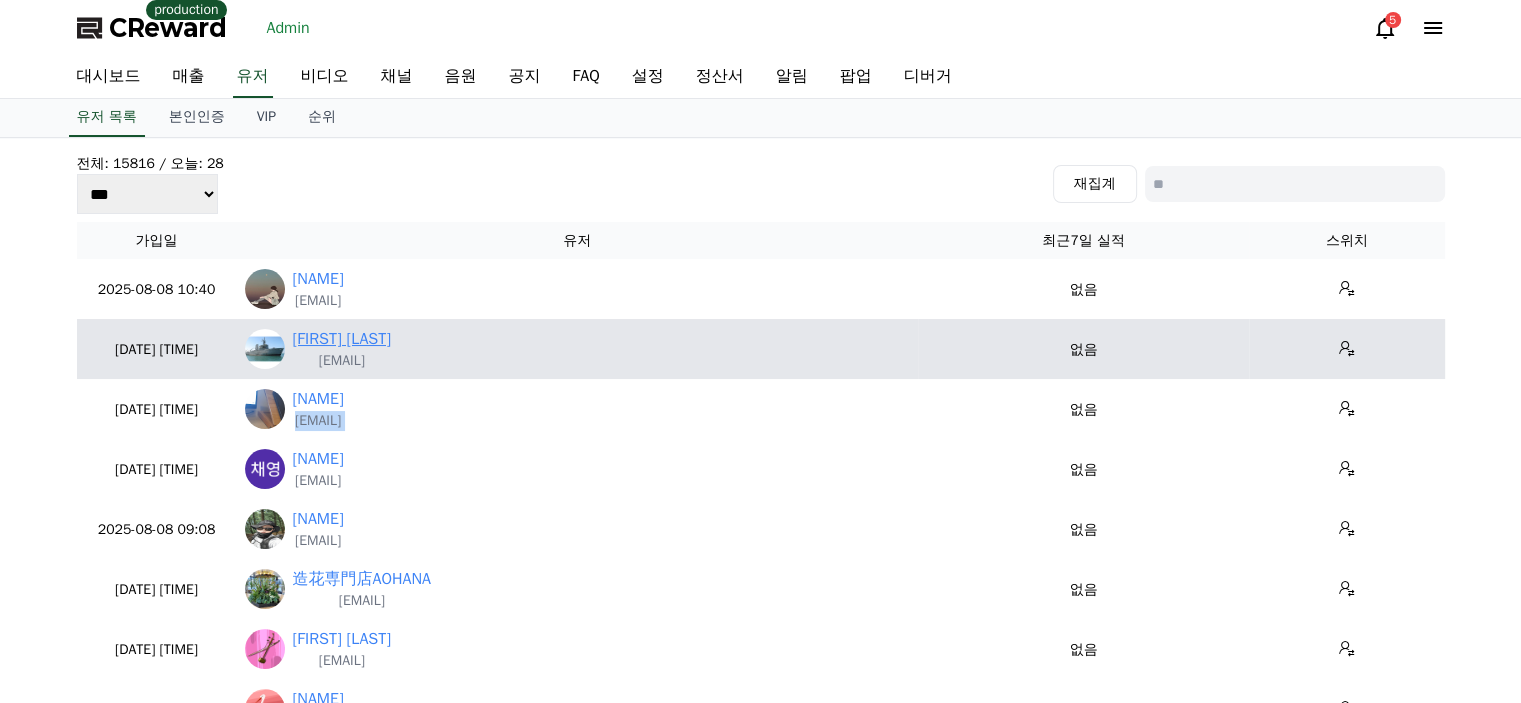 click on "kamruzzaman Parves" at bounding box center [342, 339] 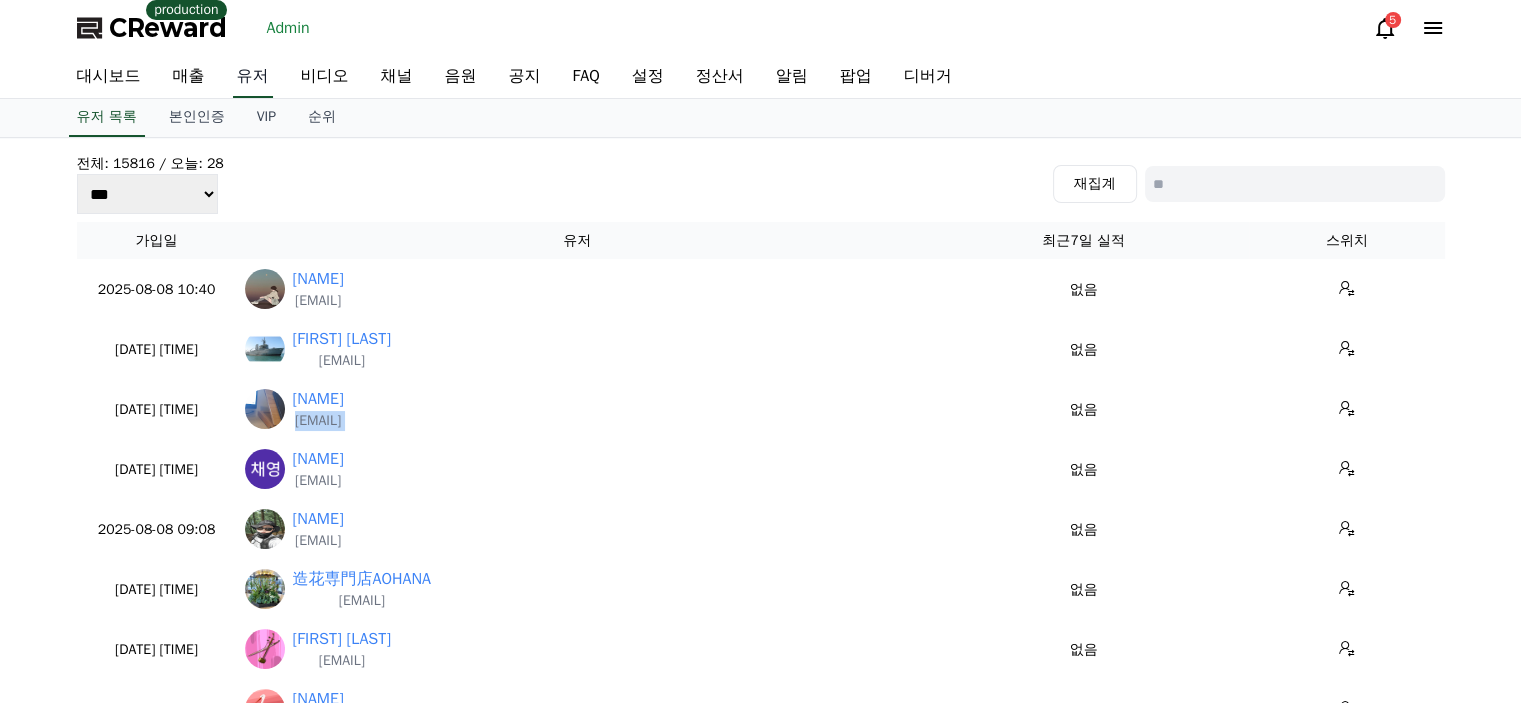 click on "유저" at bounding box center (253, 77) 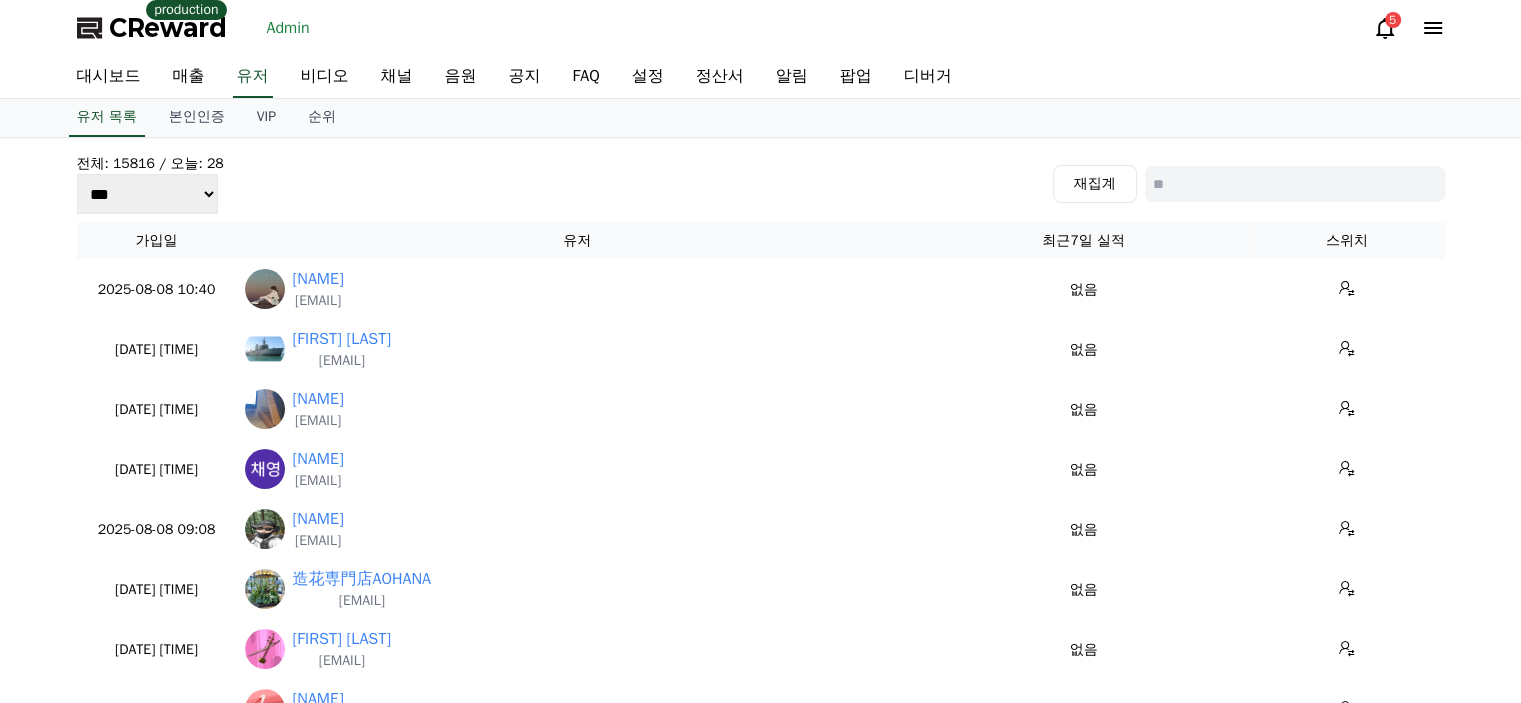click on "유저 목록 본인인증 VIP 순위" at bounding box center [760, 118] 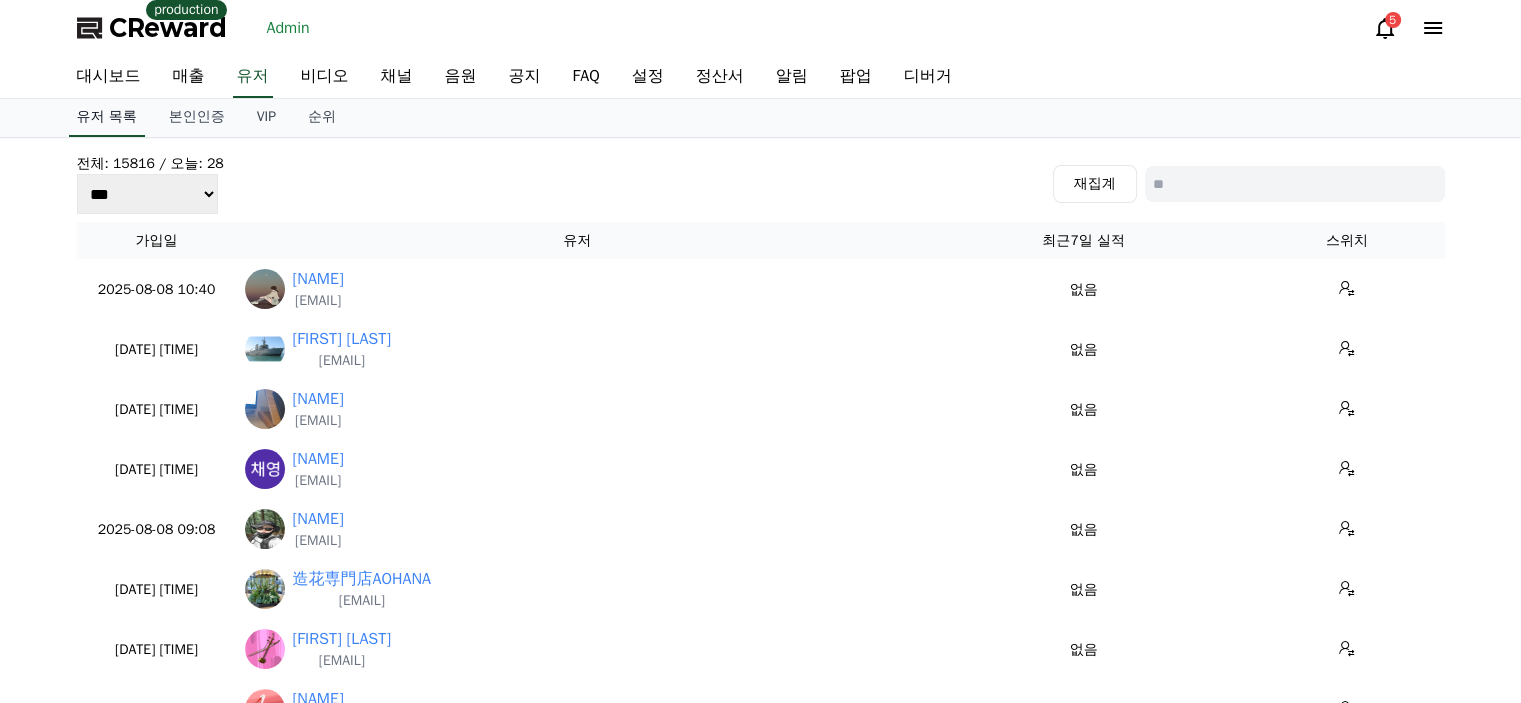 click on "유저 목록" at bounding box center (107, 118) 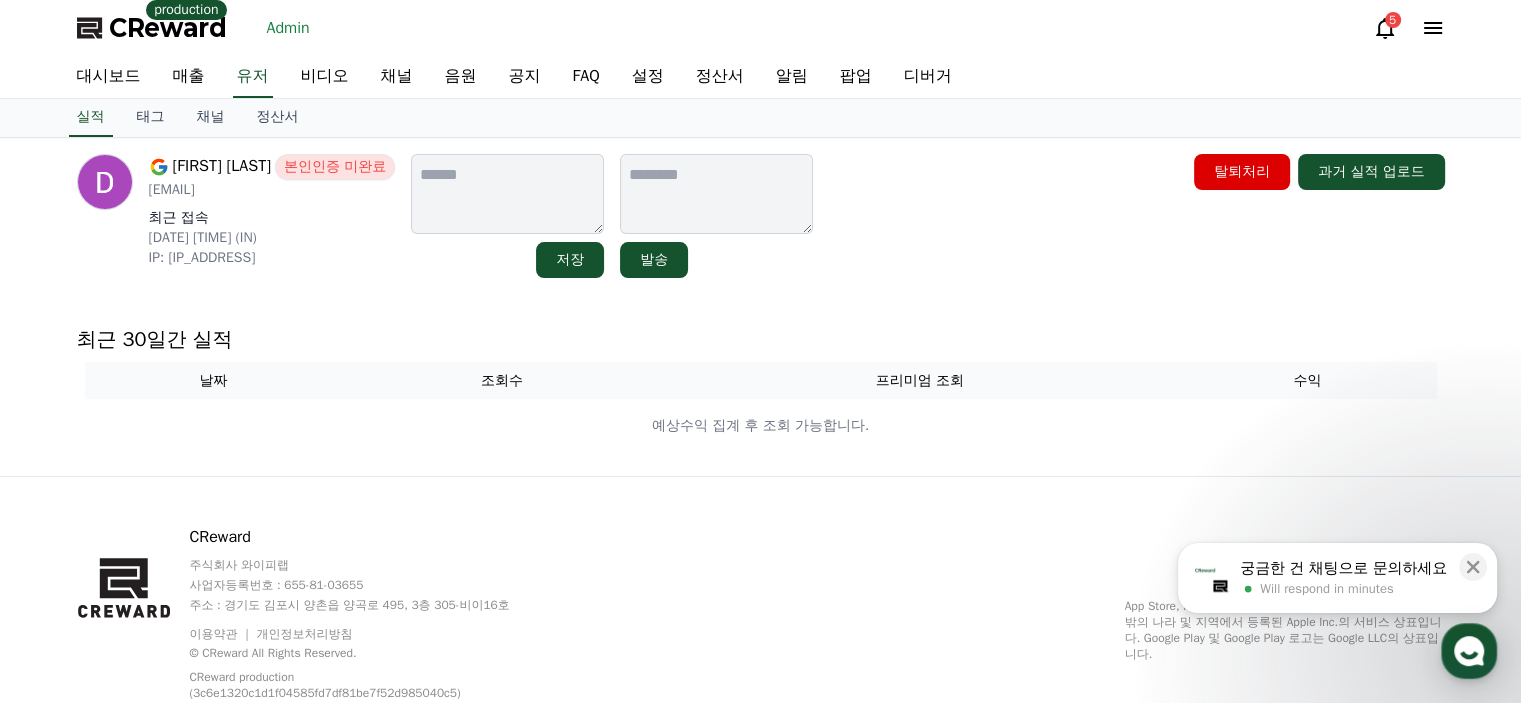 scroll, scrollTop: 0, scrollLeft: 0, axis: both 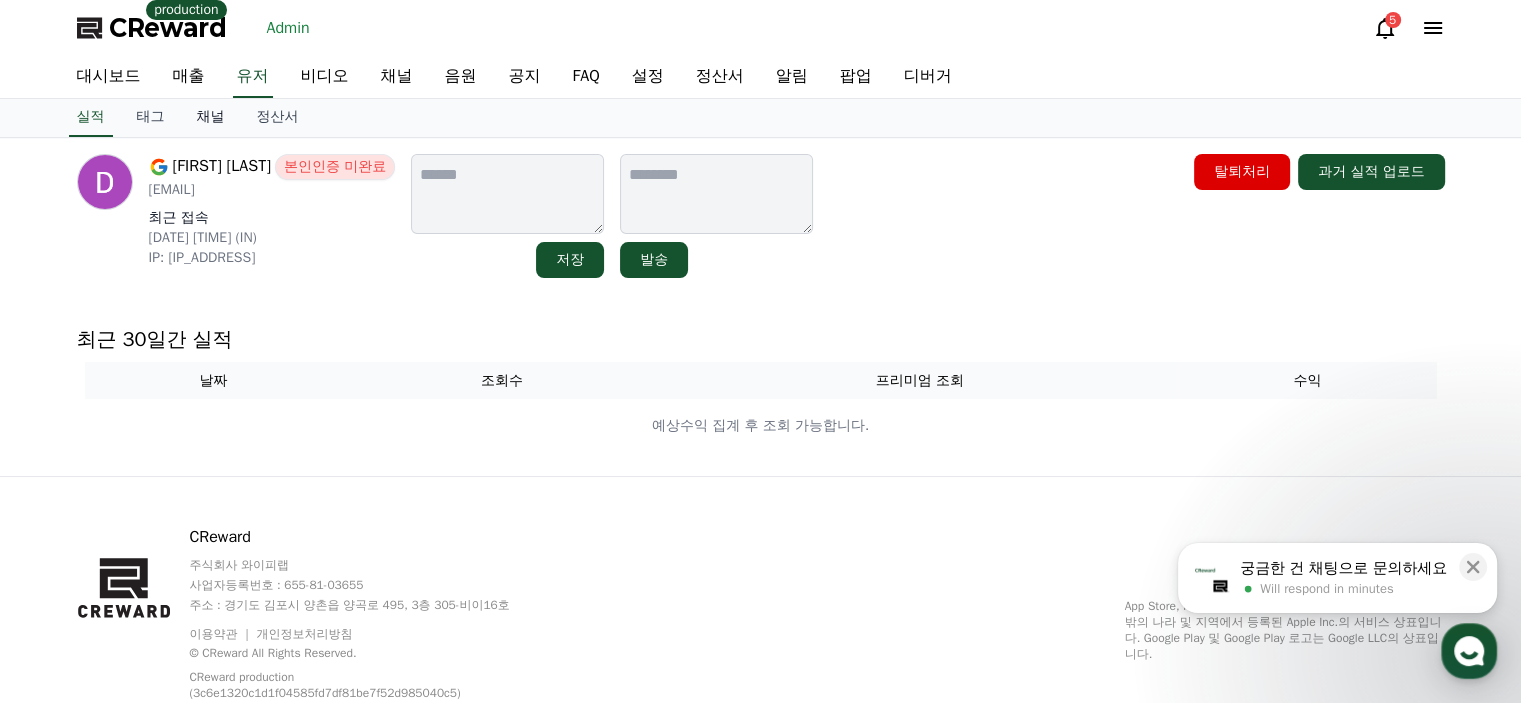 click on "채널" at bounding box center [211, 118] 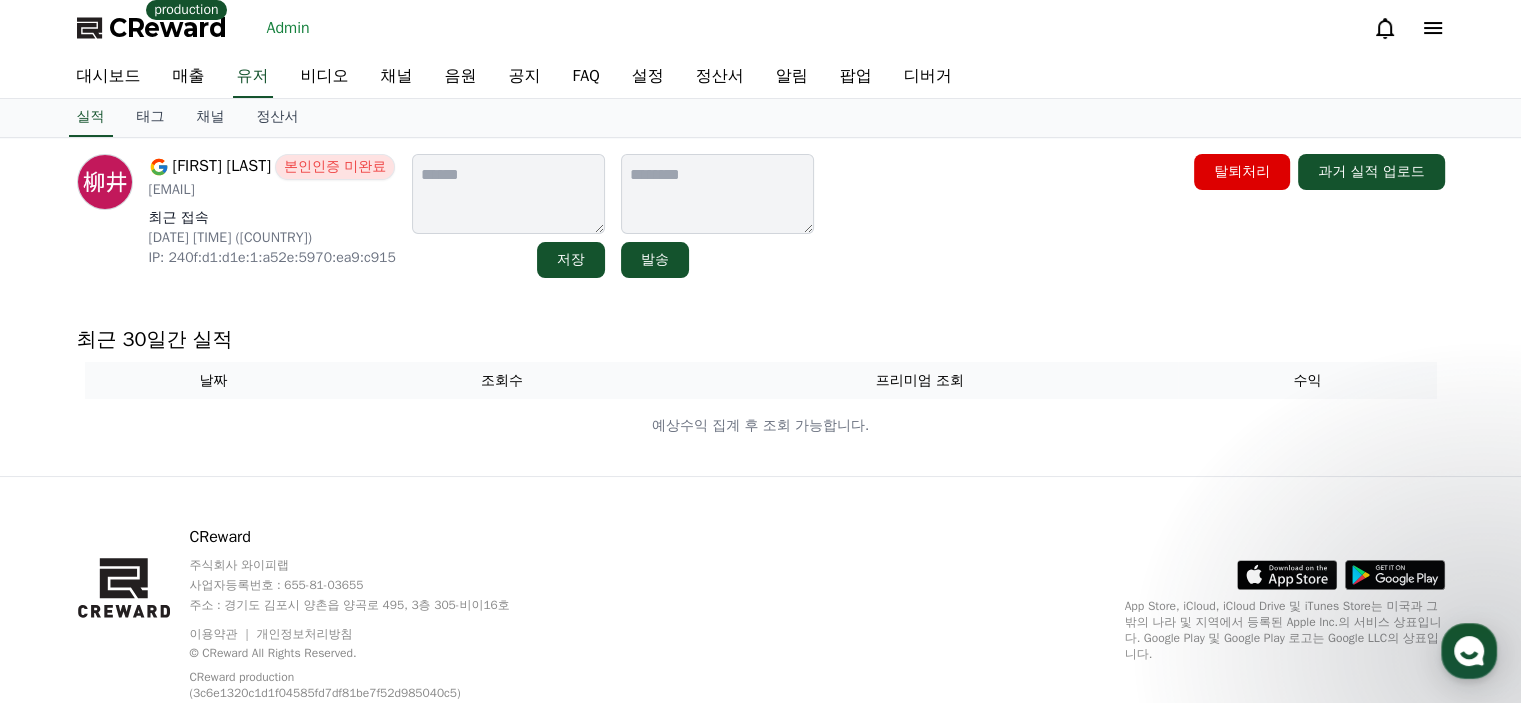 scroll, scrollTop: 0, scrollLeft: 0, axis: both 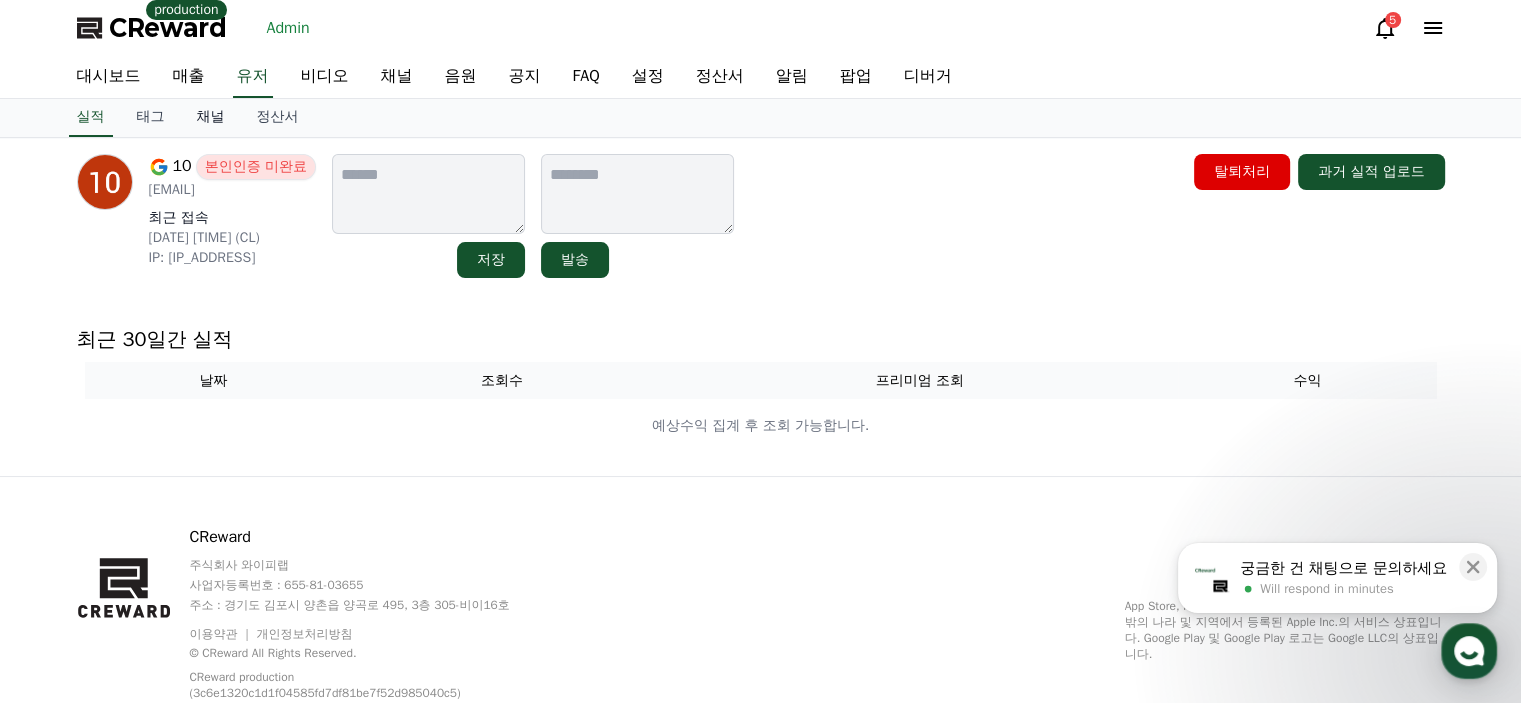 click on "채널" at bounding box center (211, 118) 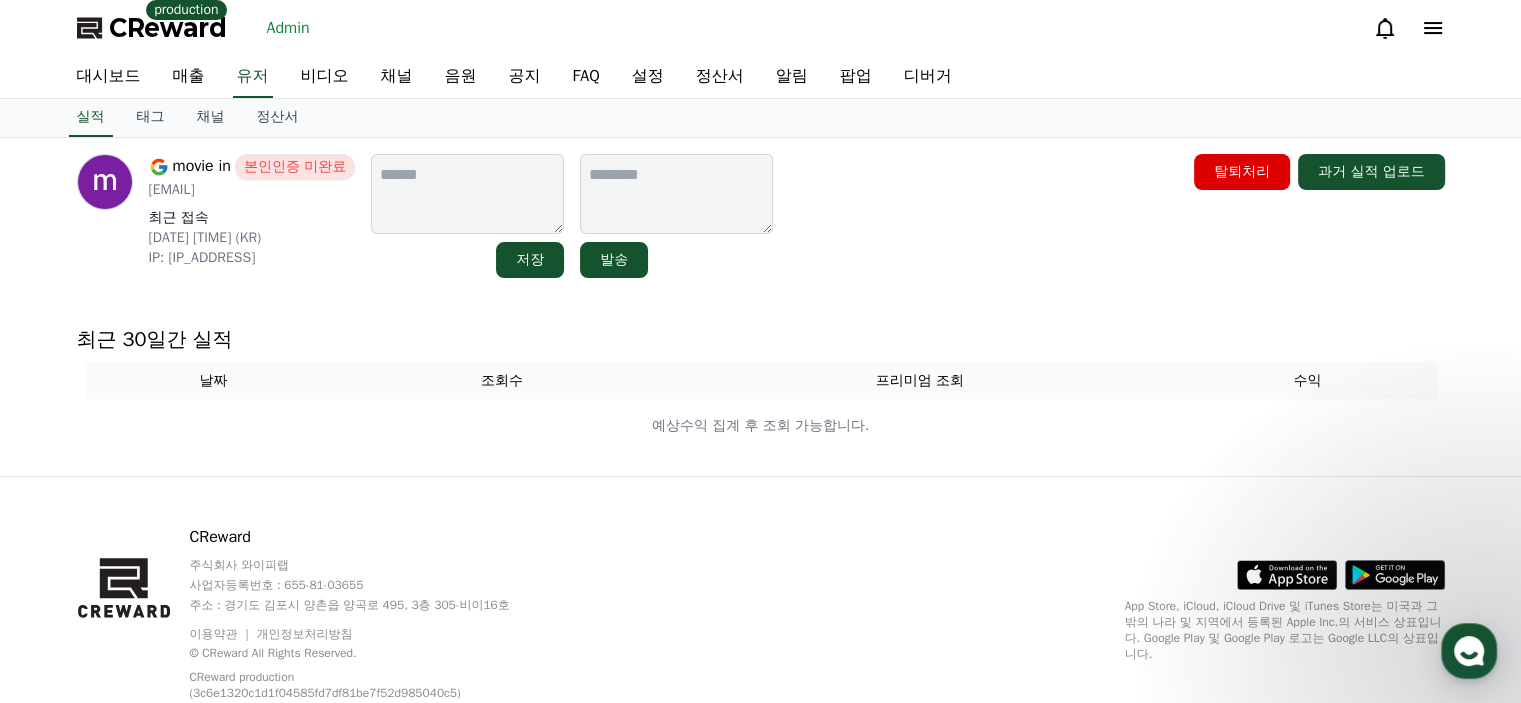 scroll, scrollTop: 0, scrollLeft: 0, axis: both 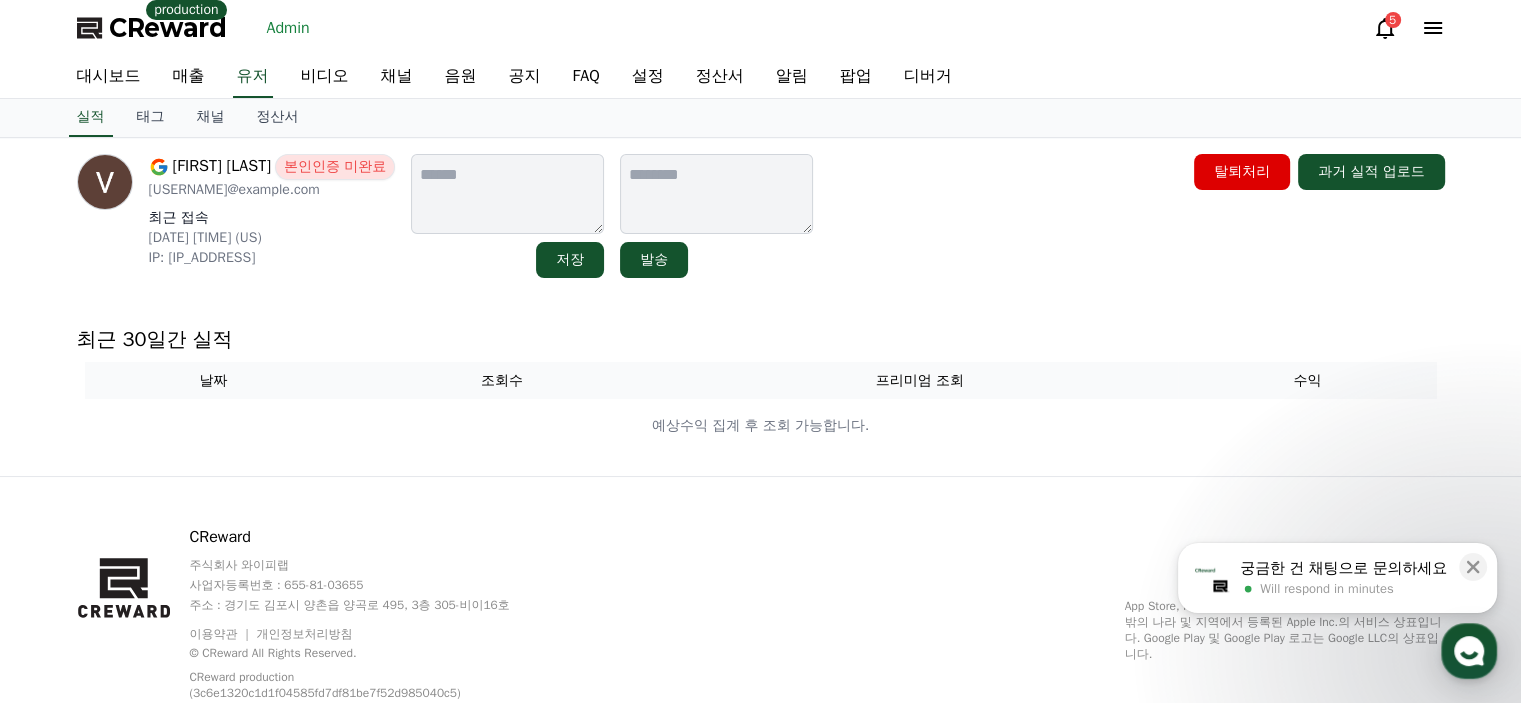 click on "[EMAIL]" at bounding box center [272, 190] 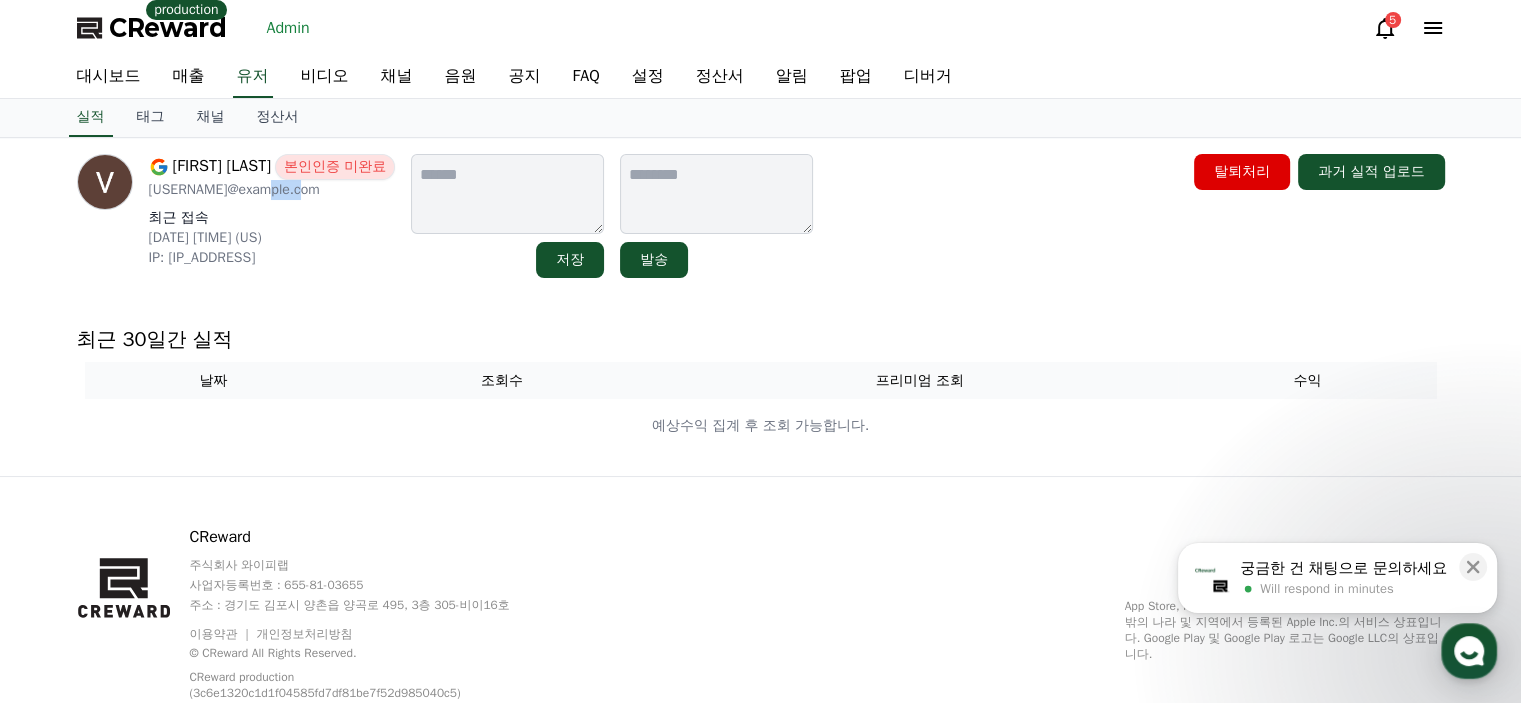 click on "[EMAIL]" at bounding box center (272, 190) 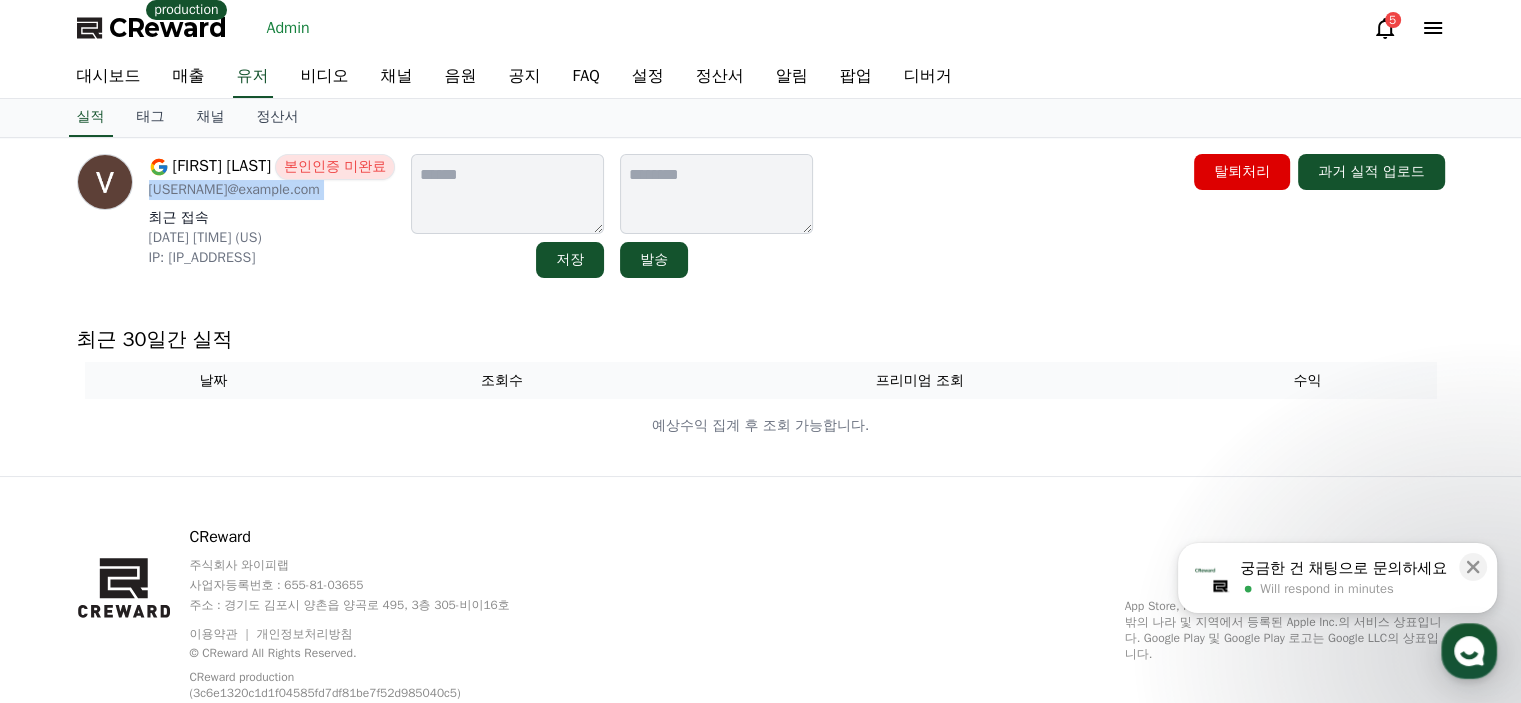 click on "backsvalentine@gmail.com" at bounding box center [272, 190] 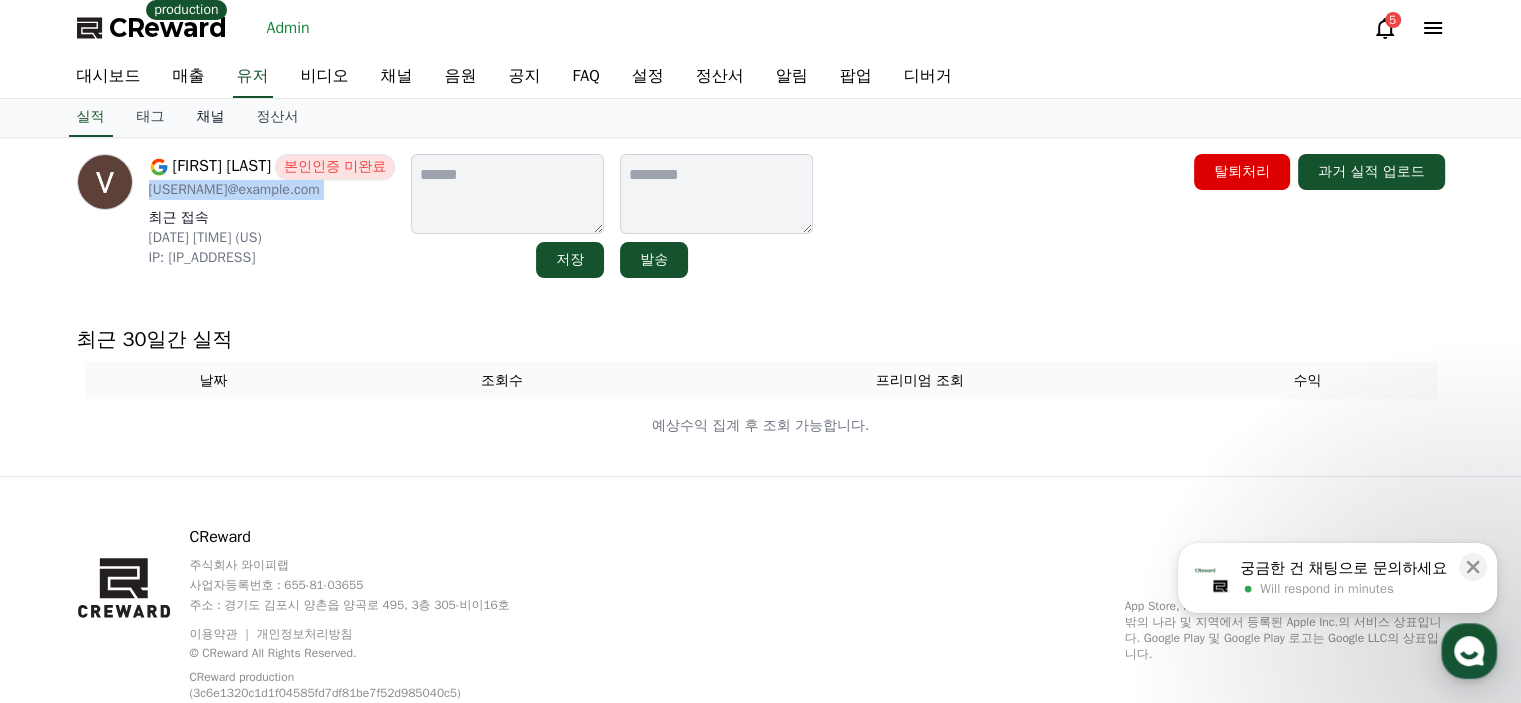 copy on "backsvalentine@gmail.com" 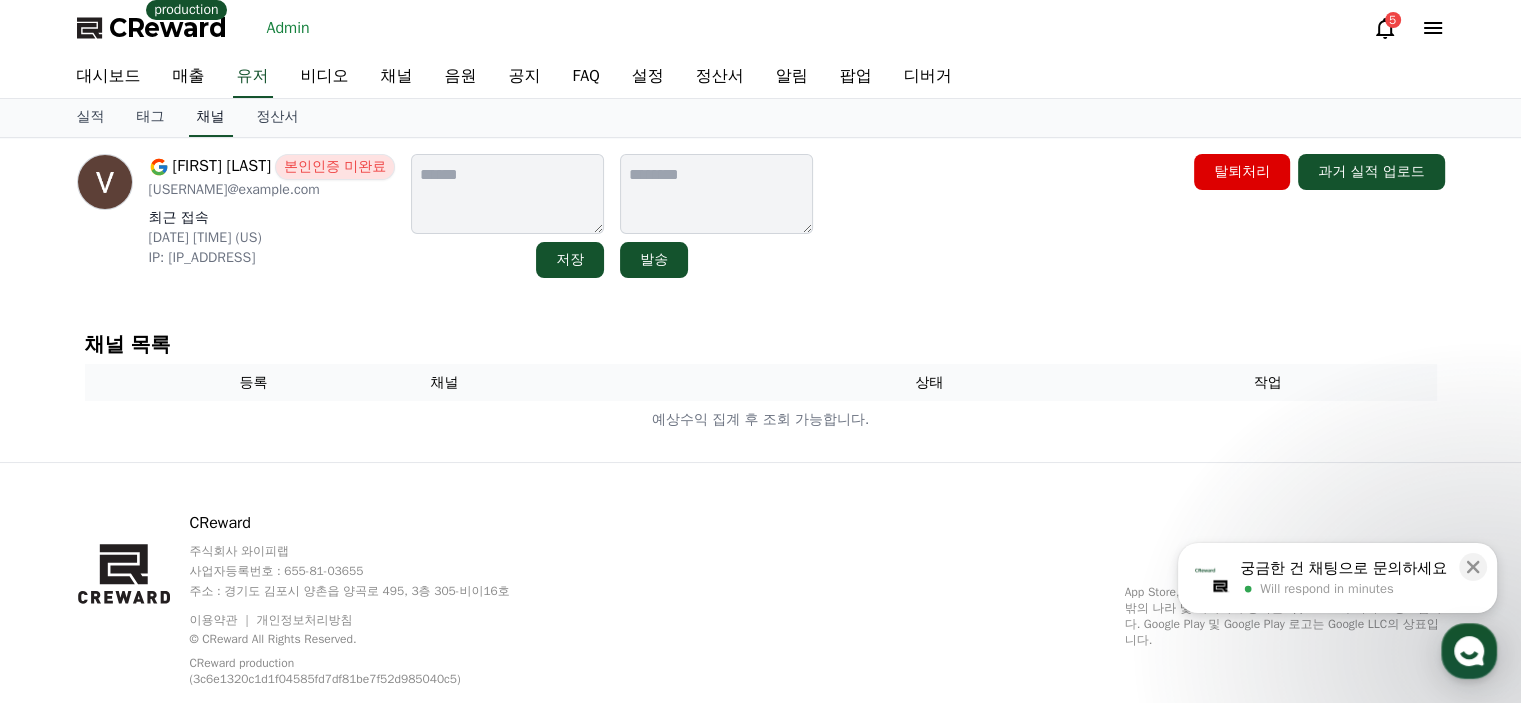 click on "채널" at bounding box center (211, 118) 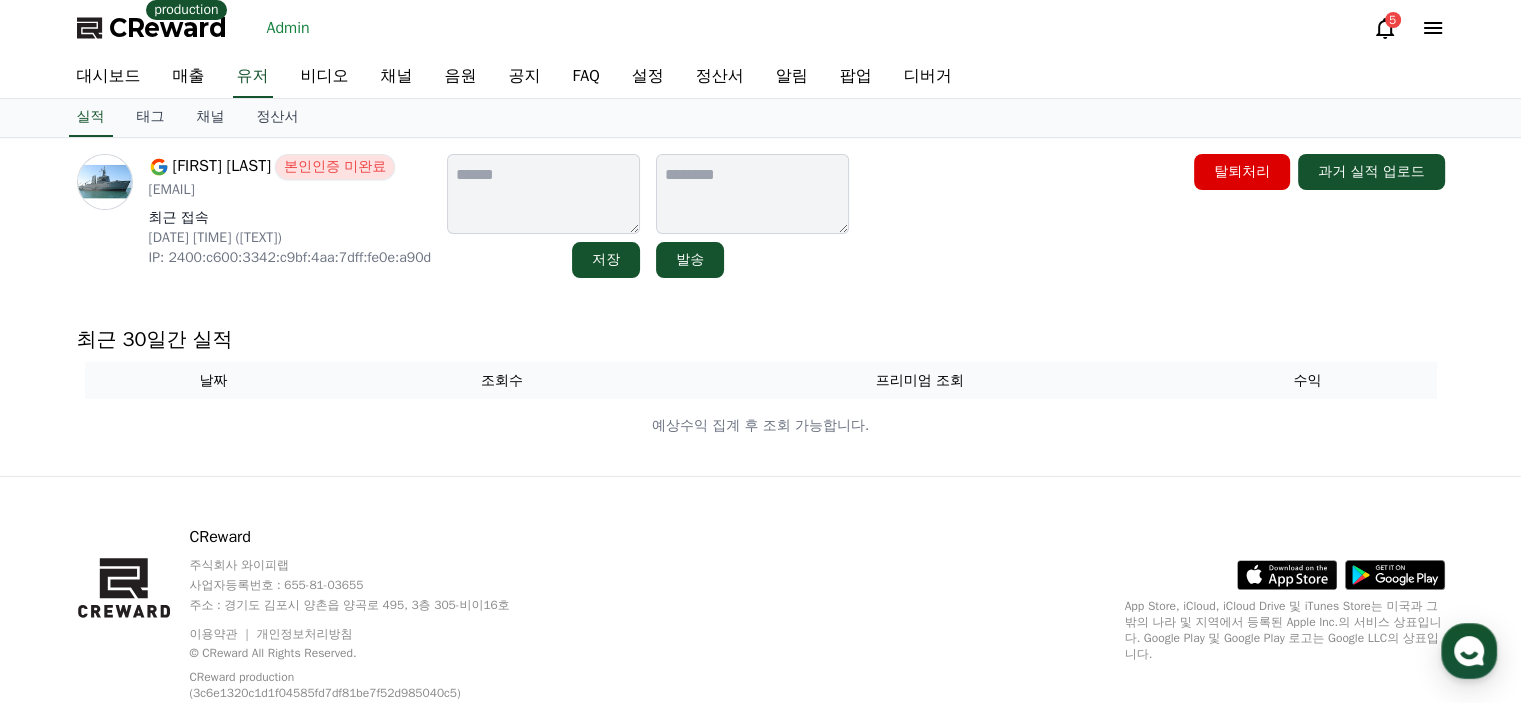 scroll, scrollTop: 0, scrollLeft: 0, axis: both 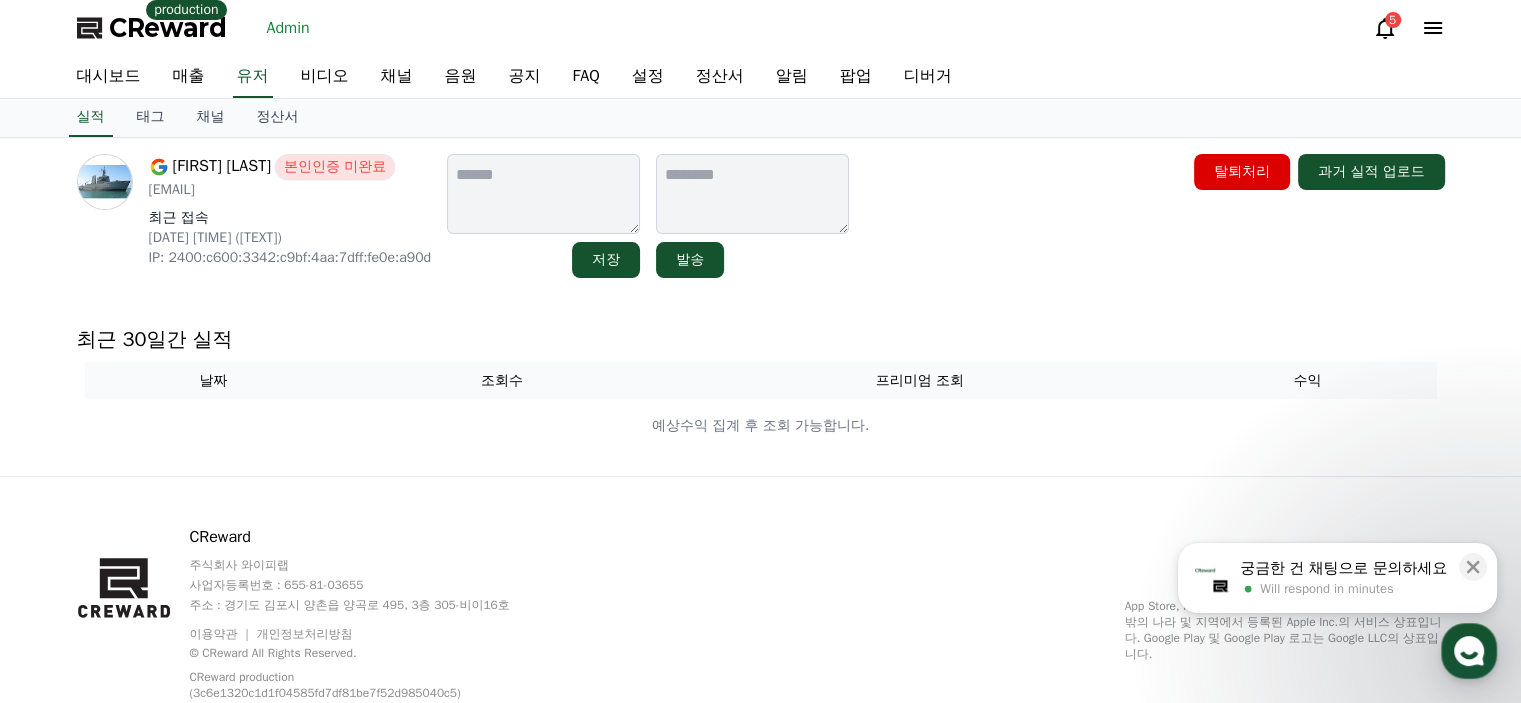 click on "[EMAIL]" at bounding box center [290, 190] 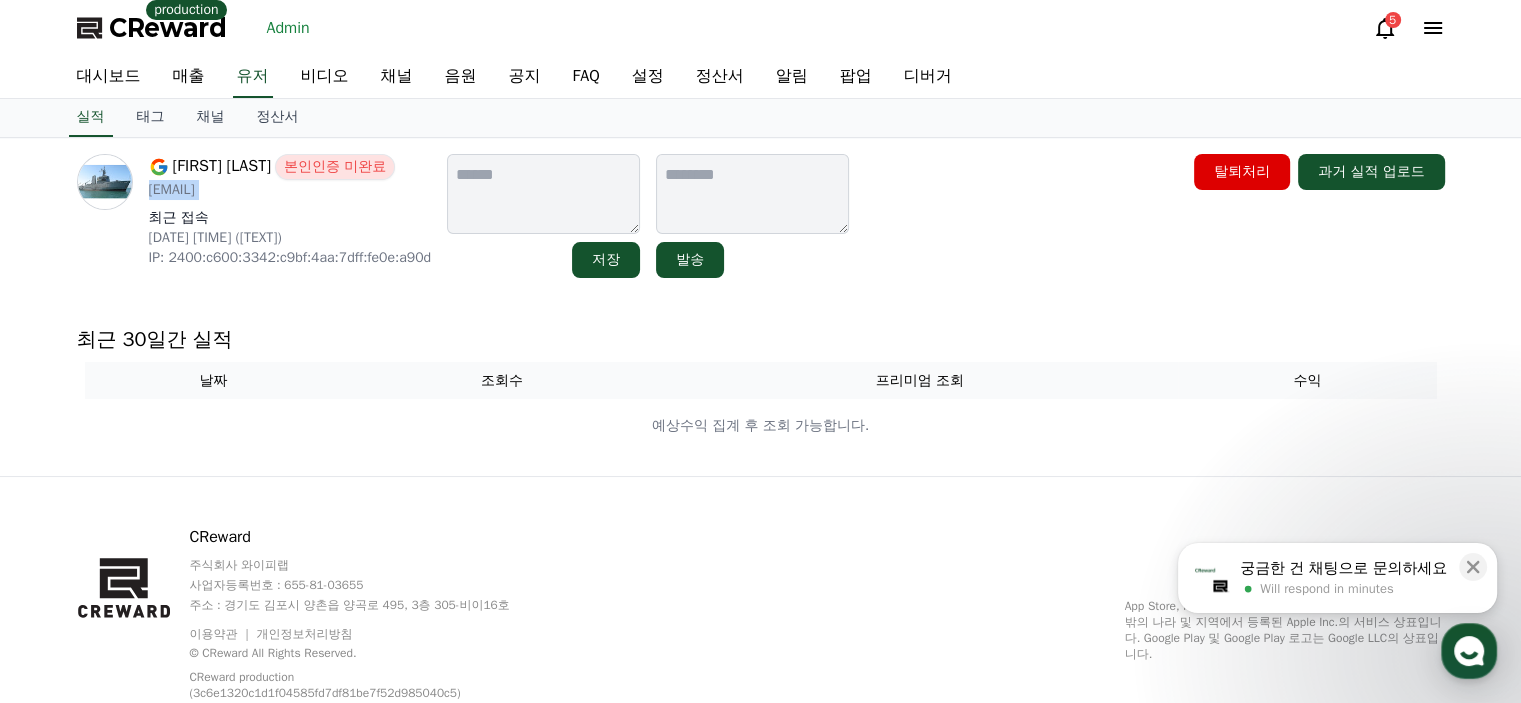 click on "[EMAIL]" at bounding box center (290, 190) 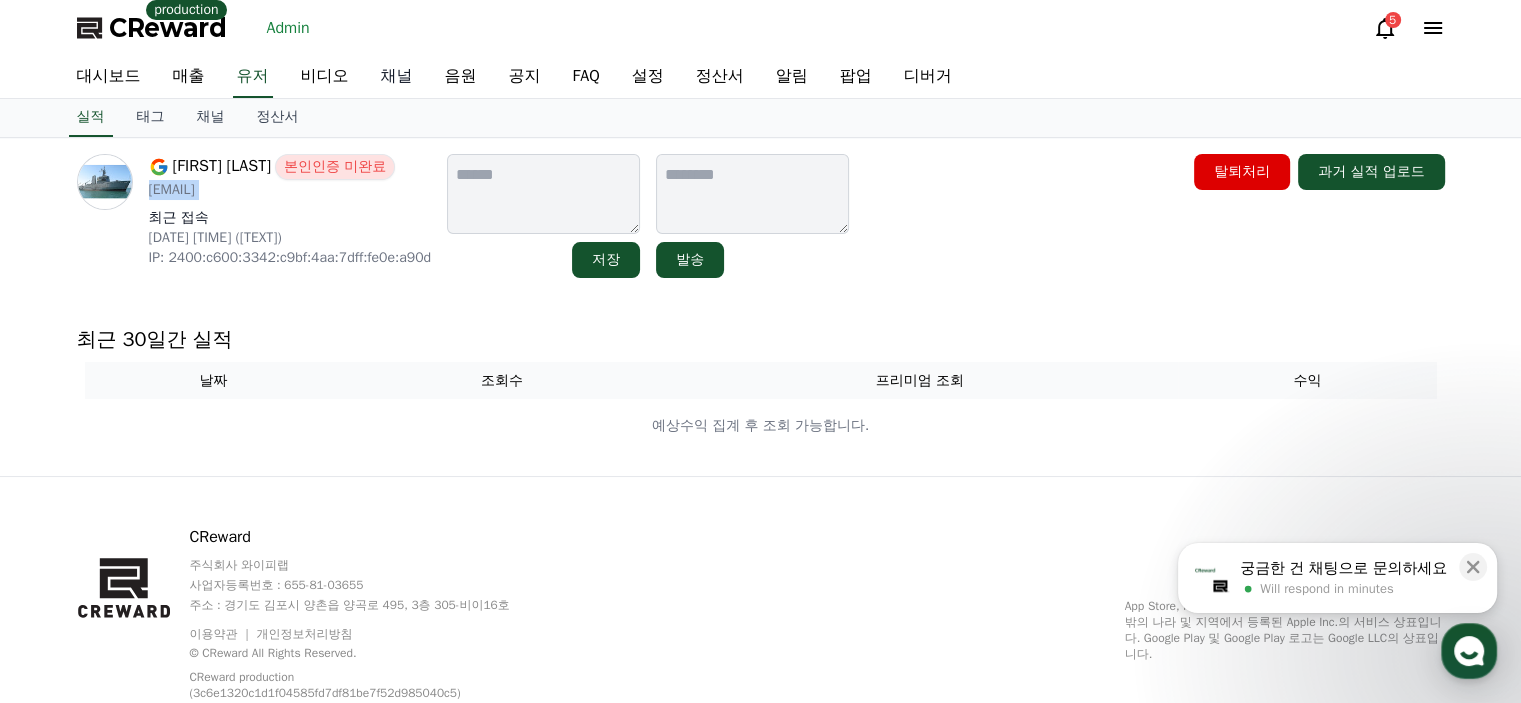 click on "채널" at bounding box center [397, 77] 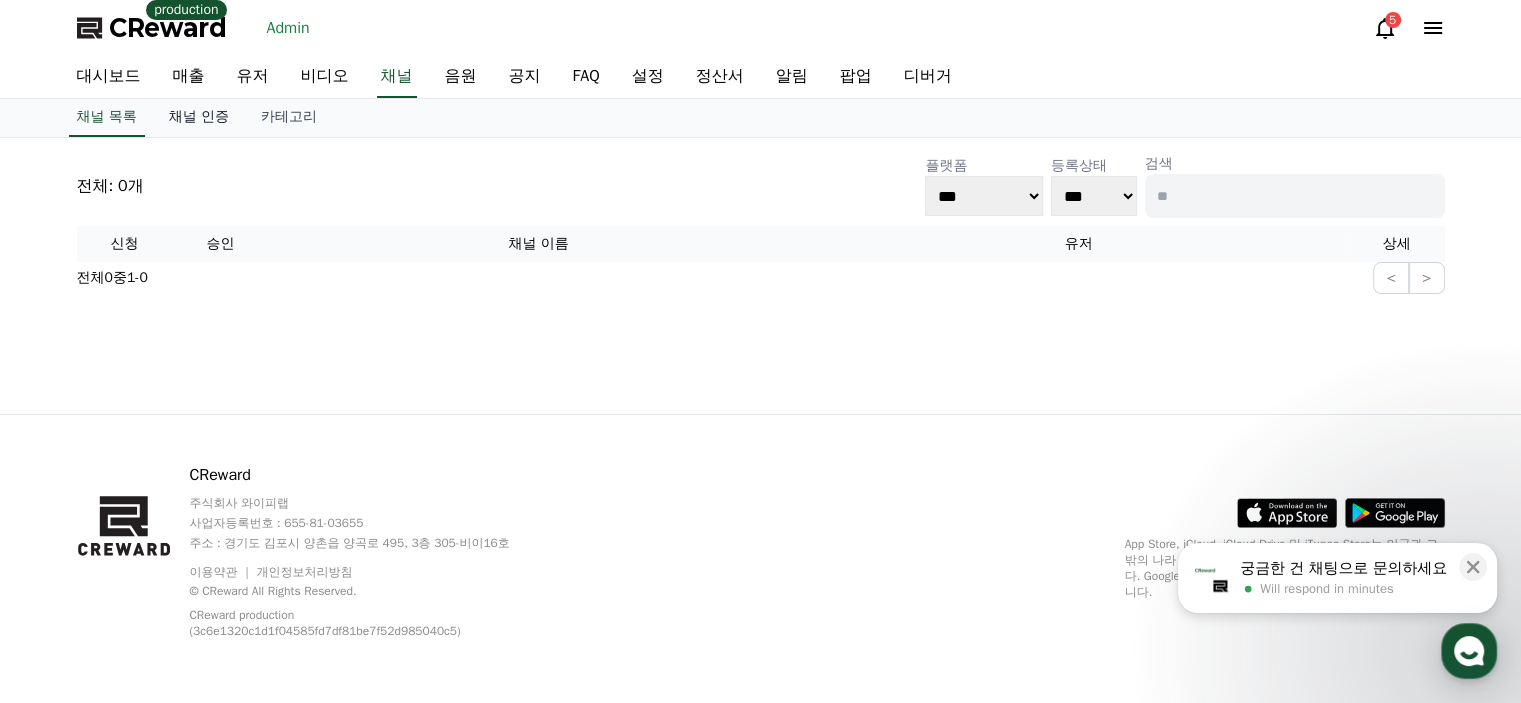 click on "채널 인증" at bounding box center [199, 118] 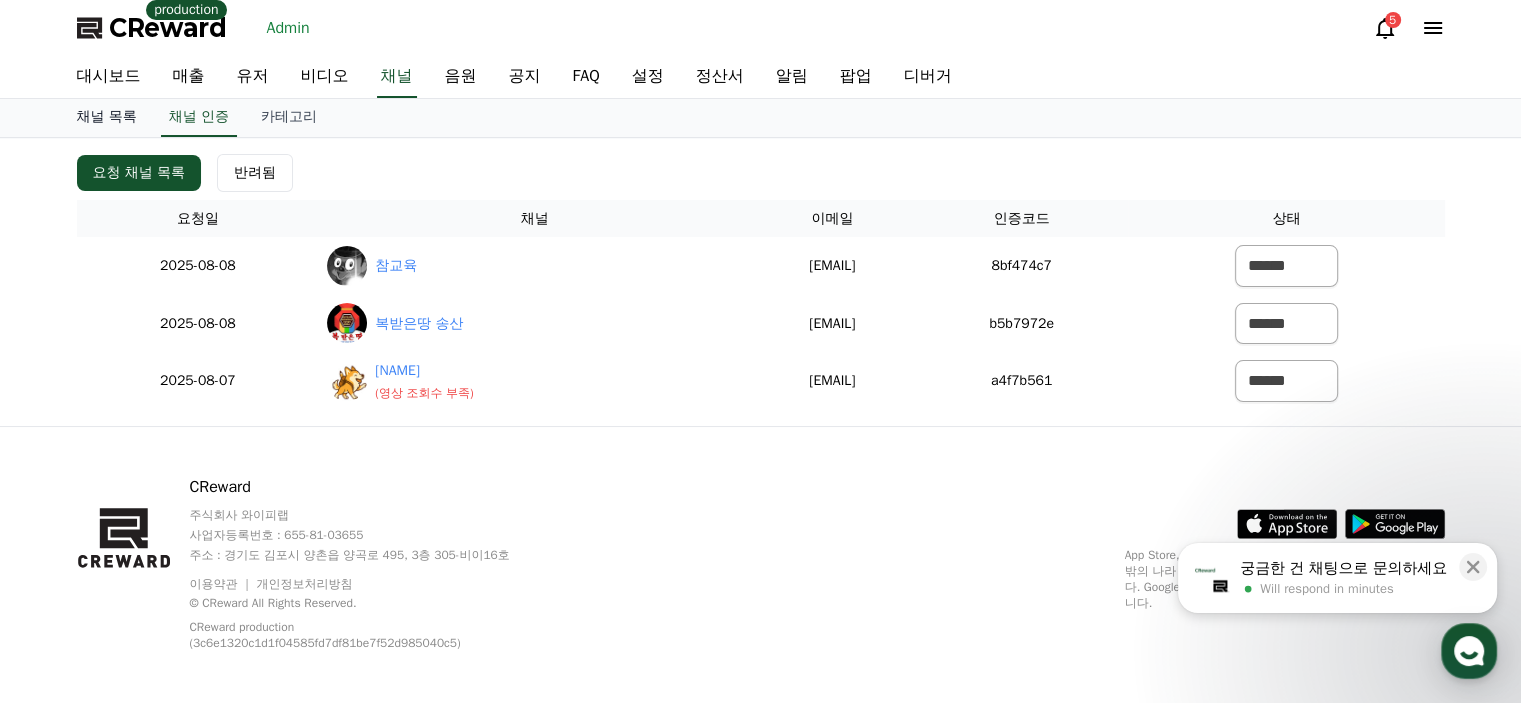 click on "채널 목록" at bounding box center (107, 118) 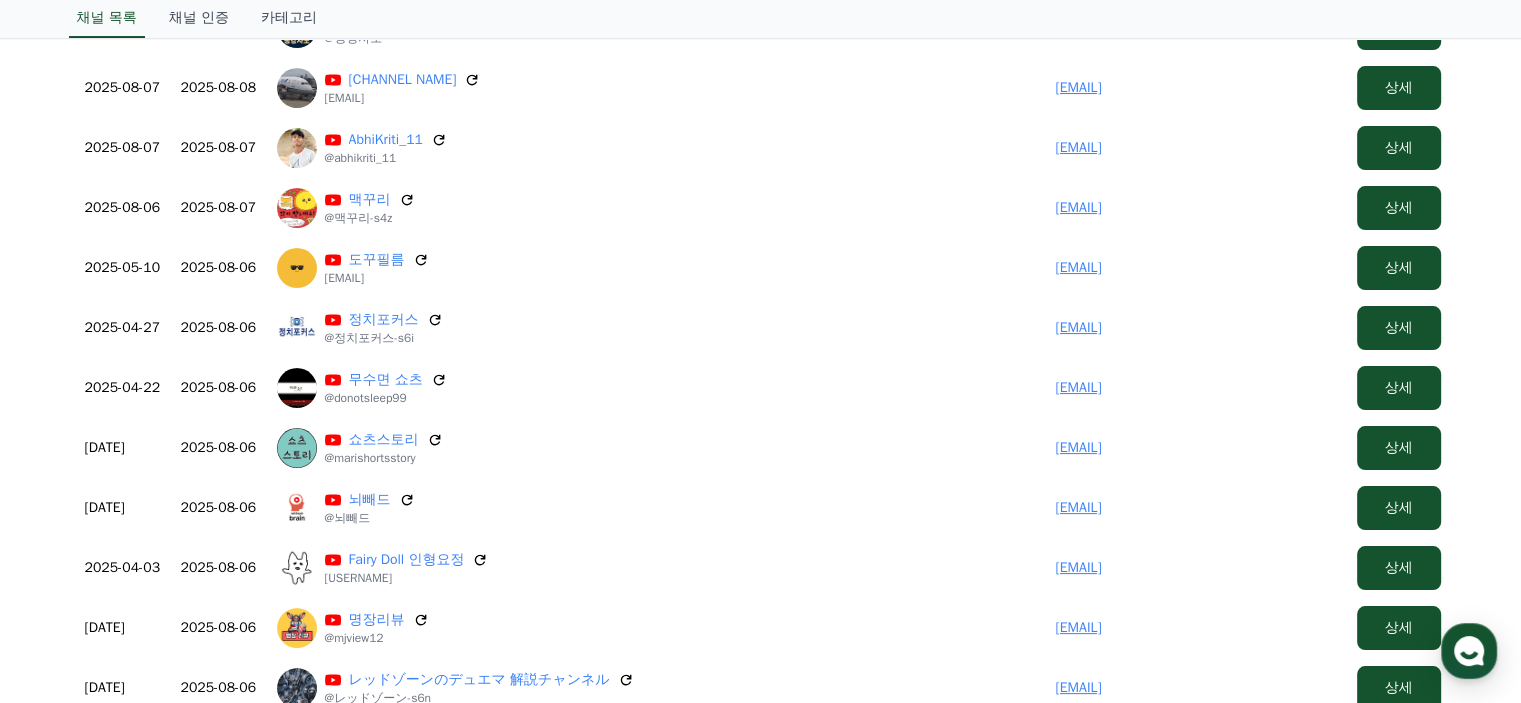 scroll, scrollTop: 0, scrollLeft: 0, axis: both 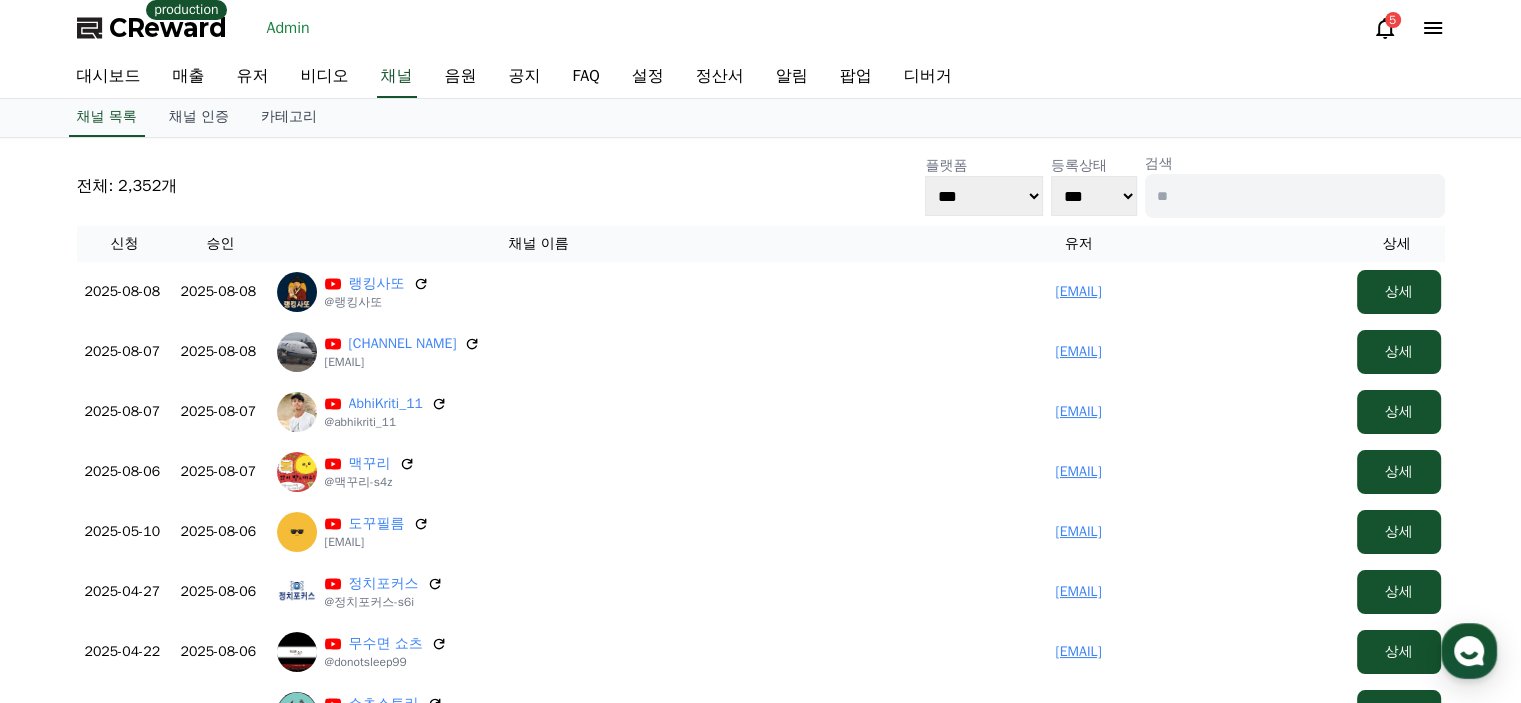 click at bounding box center (1295, 196) 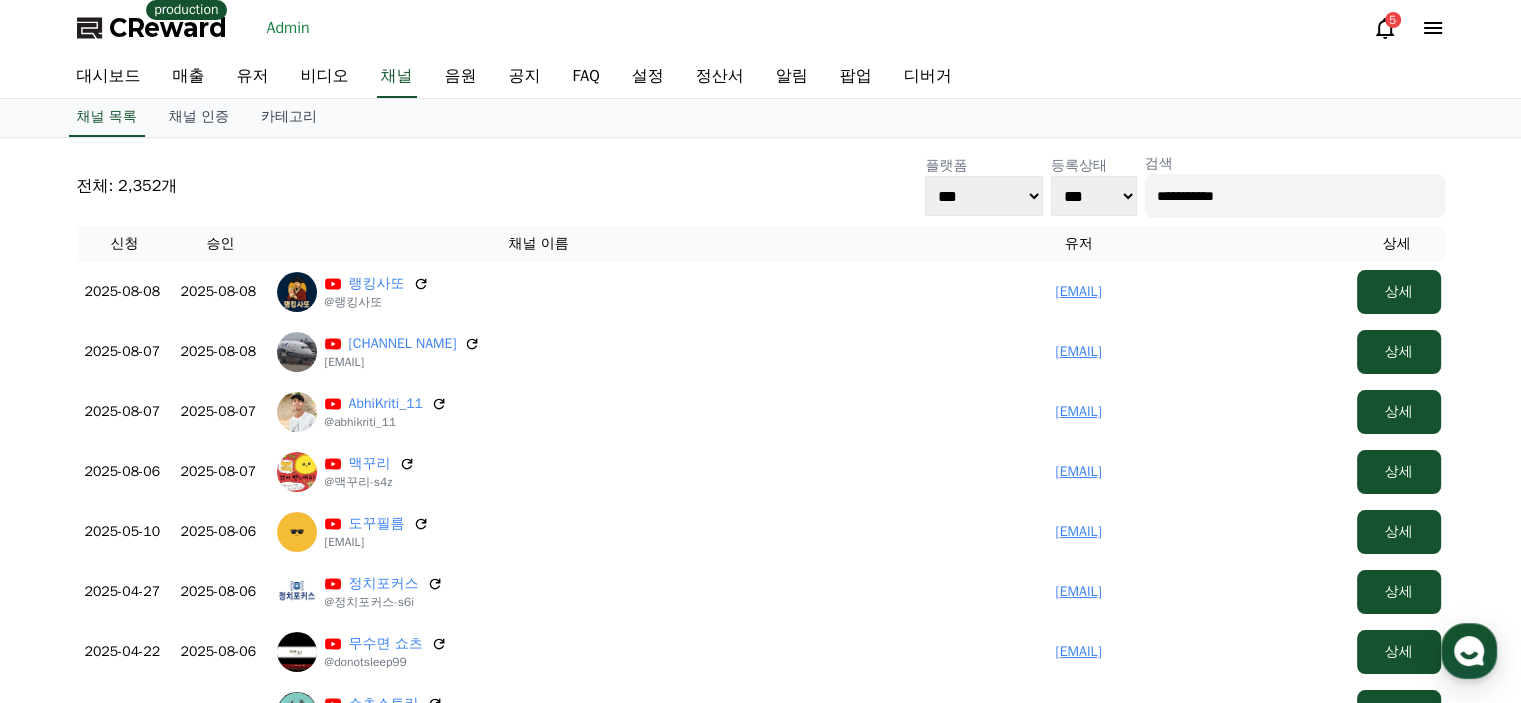type on "**********" 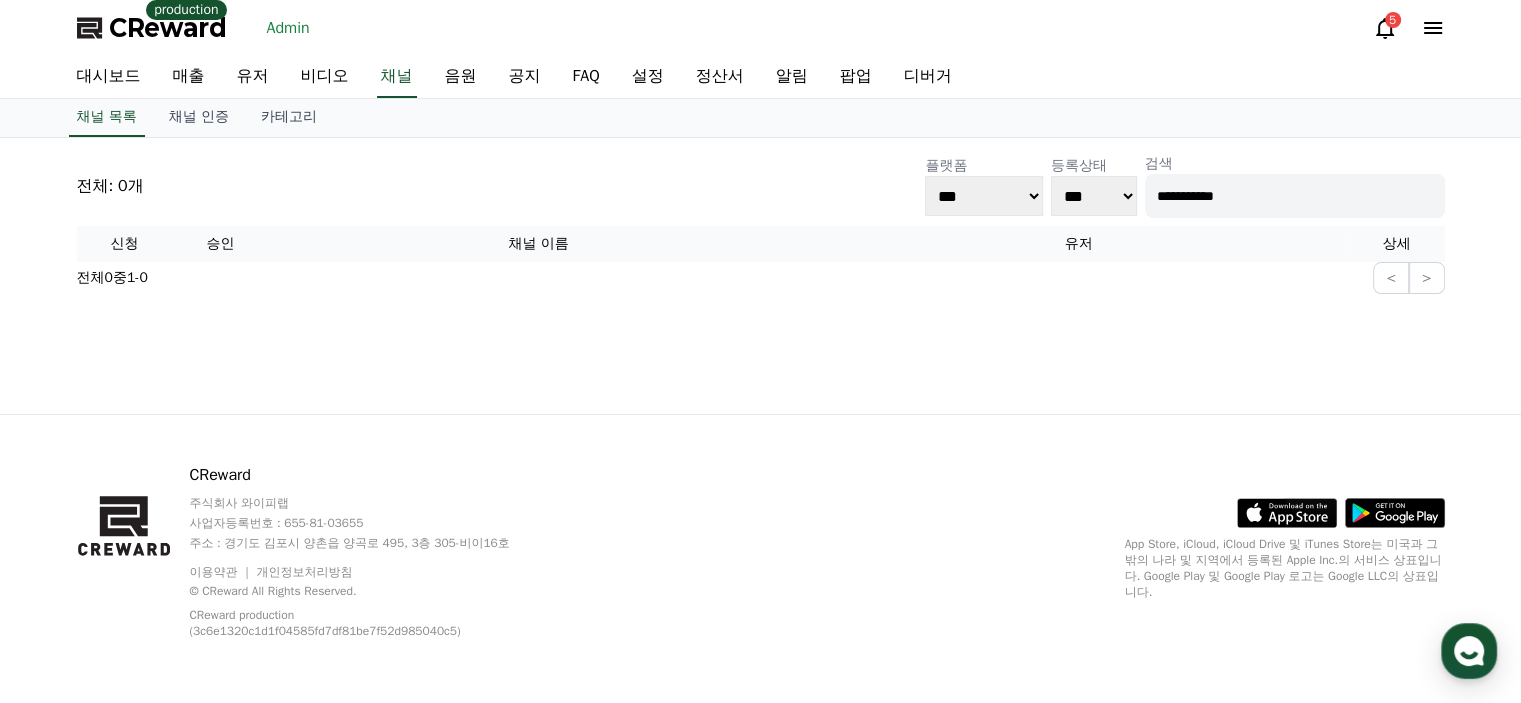 click on "**********" at bounding box center (761, 186) 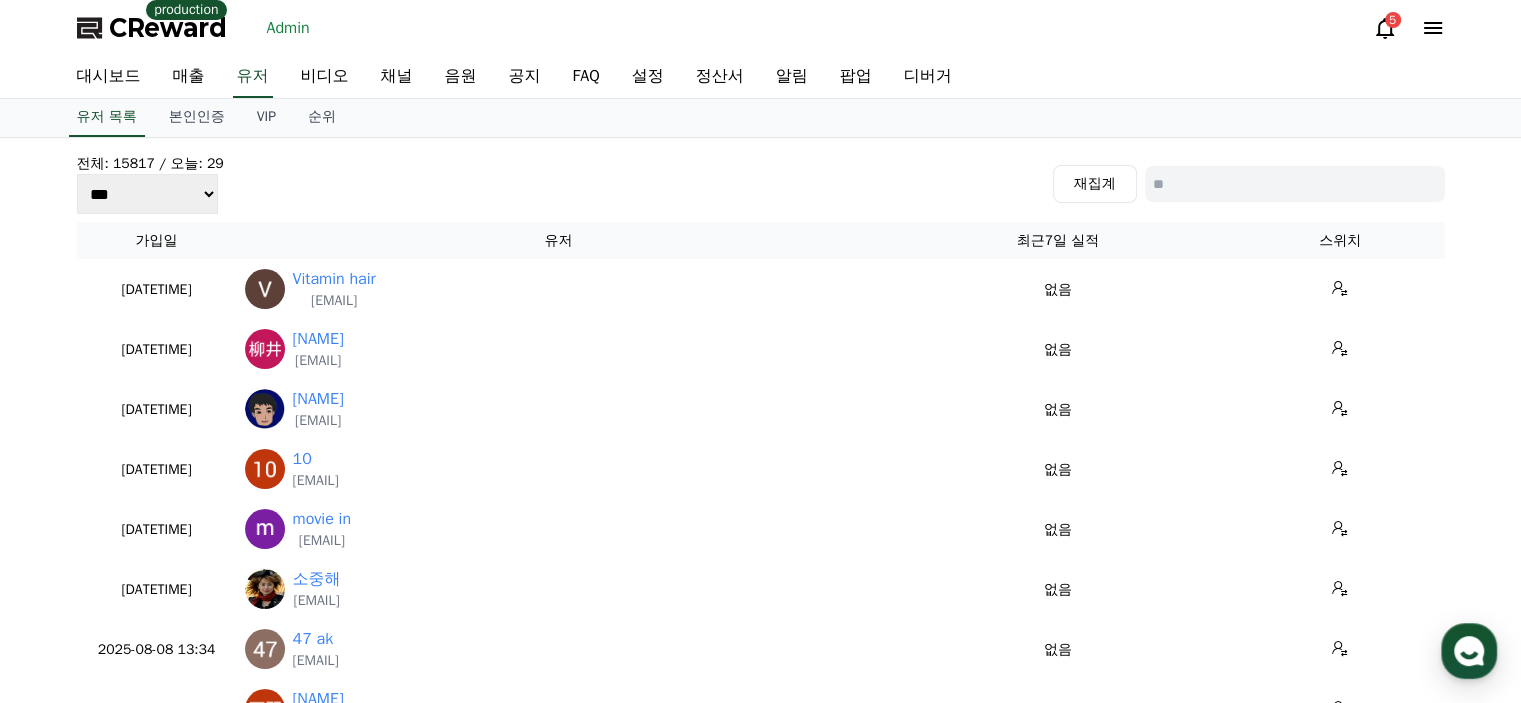 scroll, scrollTop: 0, scrollLeft: 0, axis: both 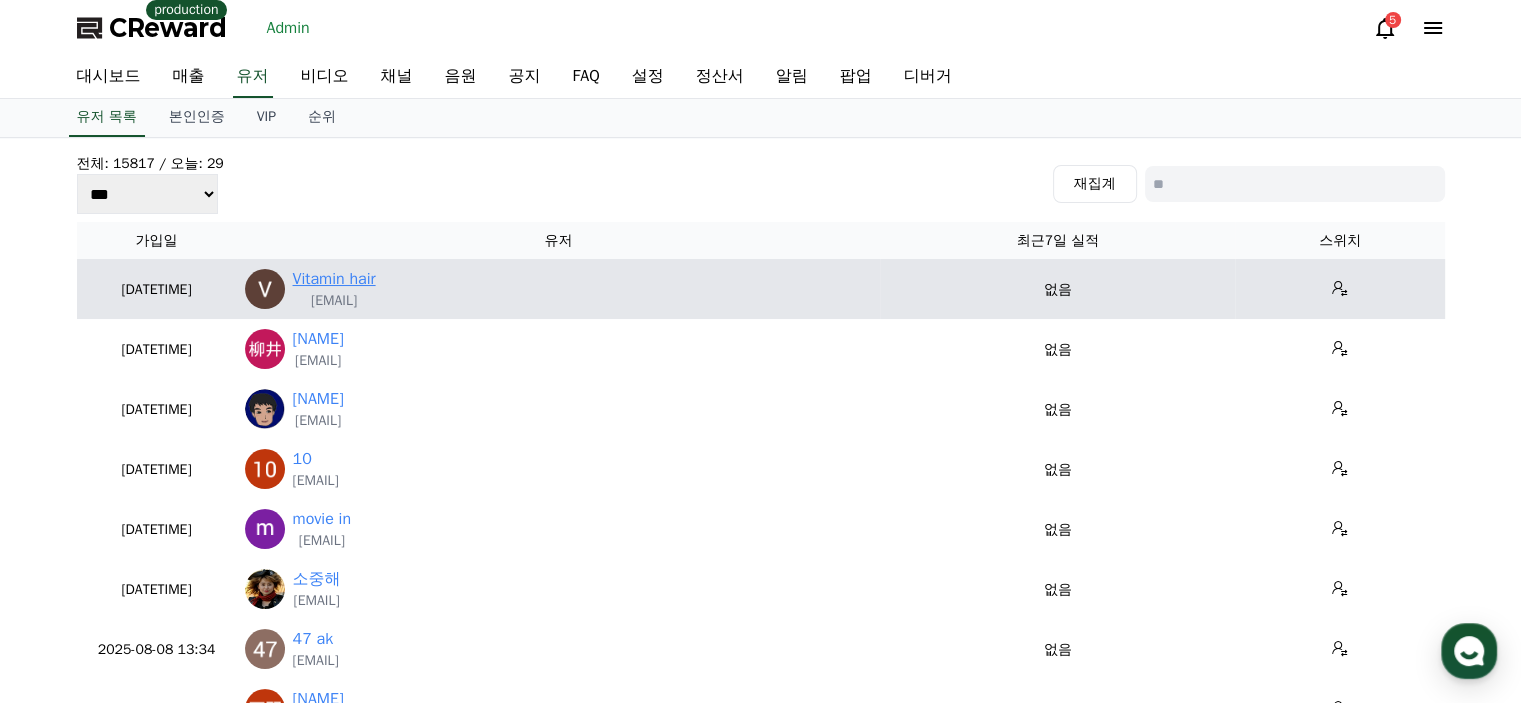 click on "Vitamin hair" at bounding box center [334, 279] 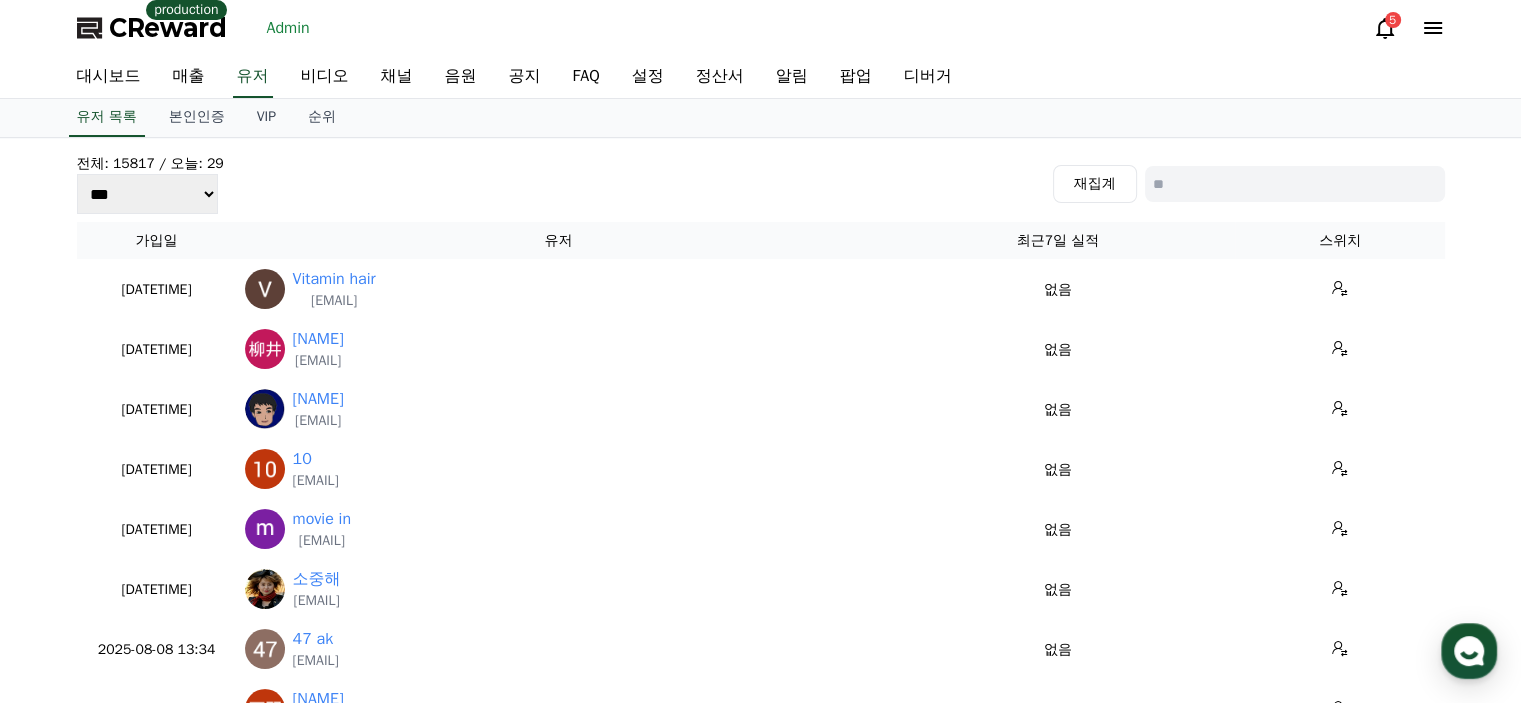 click on "전체: 15817 / 오늘: 29   [PHONE]     재집계" at bounding box center [761, 184] 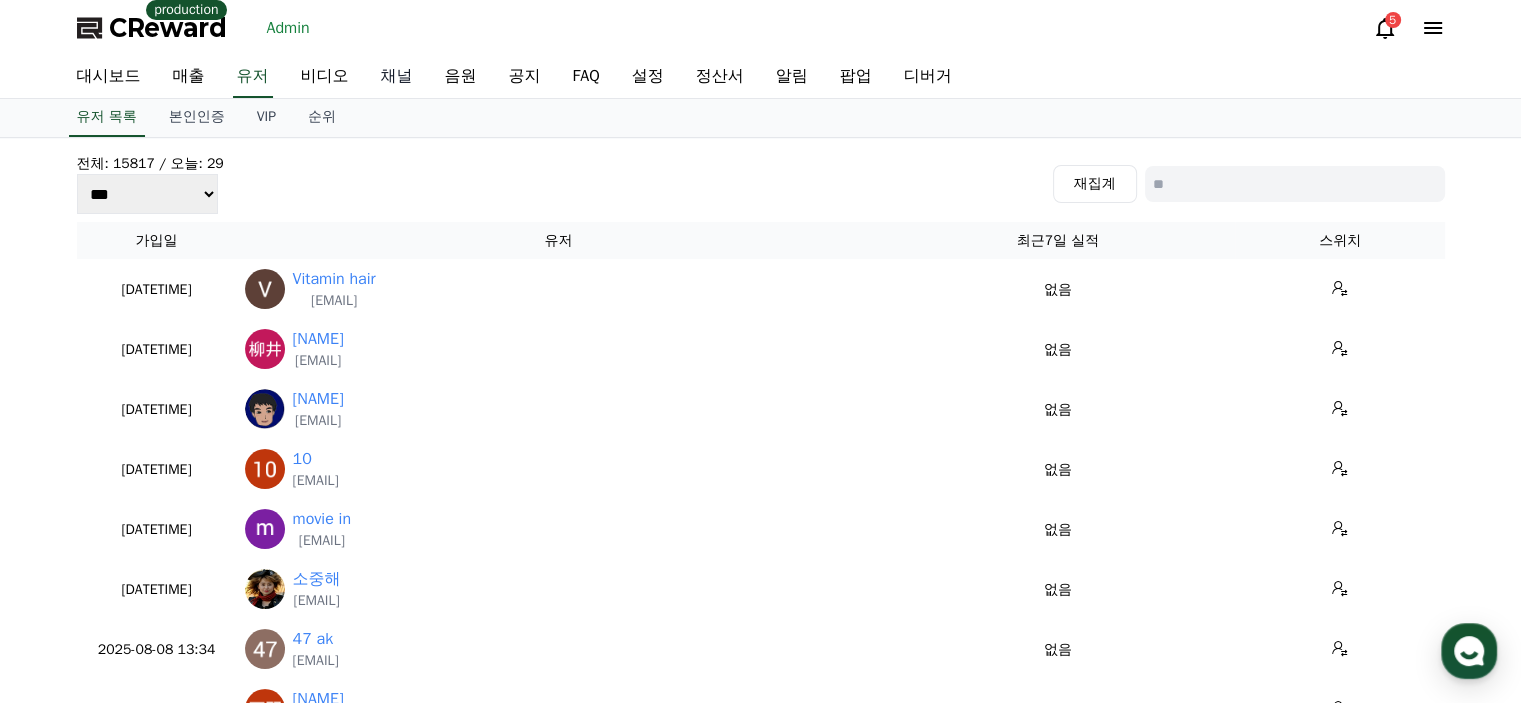 click on "채널" at bounding box center (397, 77) 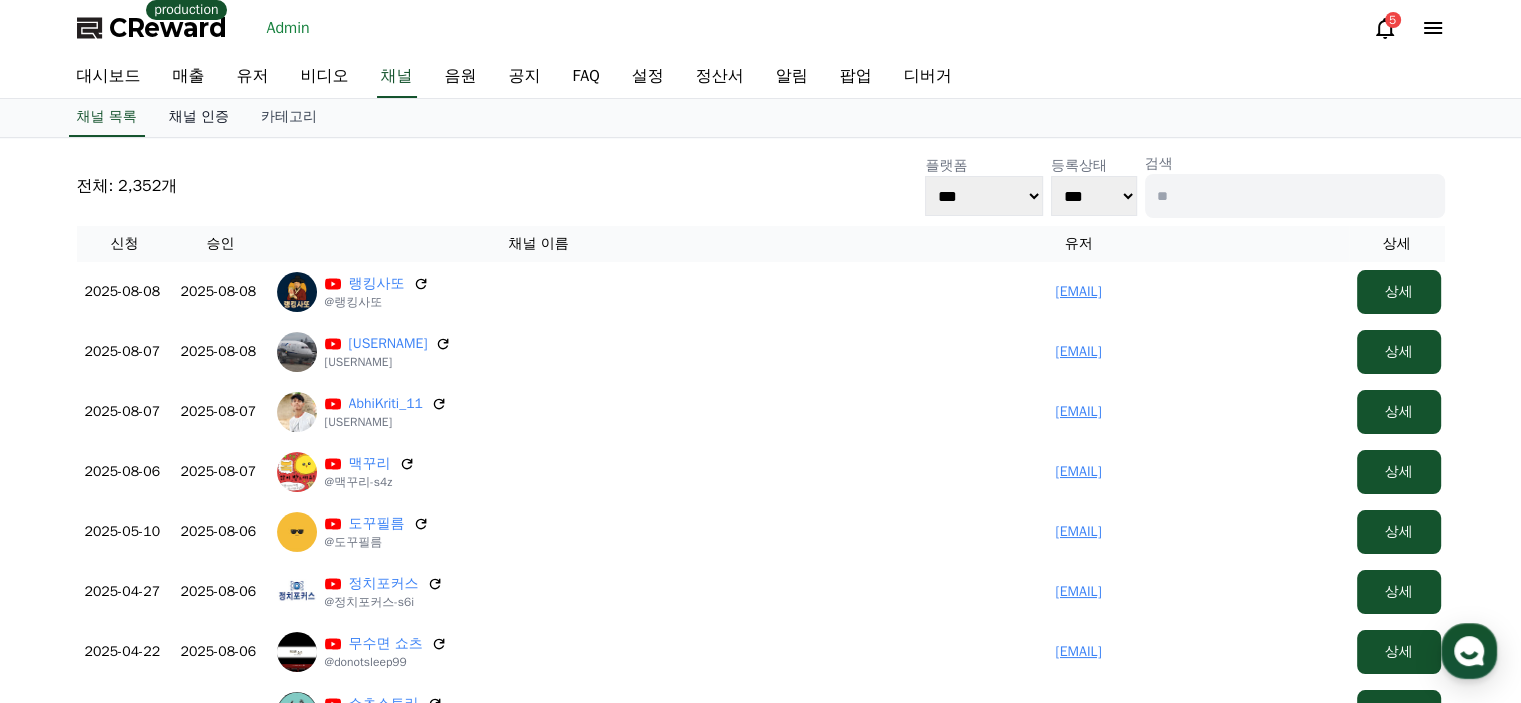 click on "채널 인증" at bounding box center (199, 118) 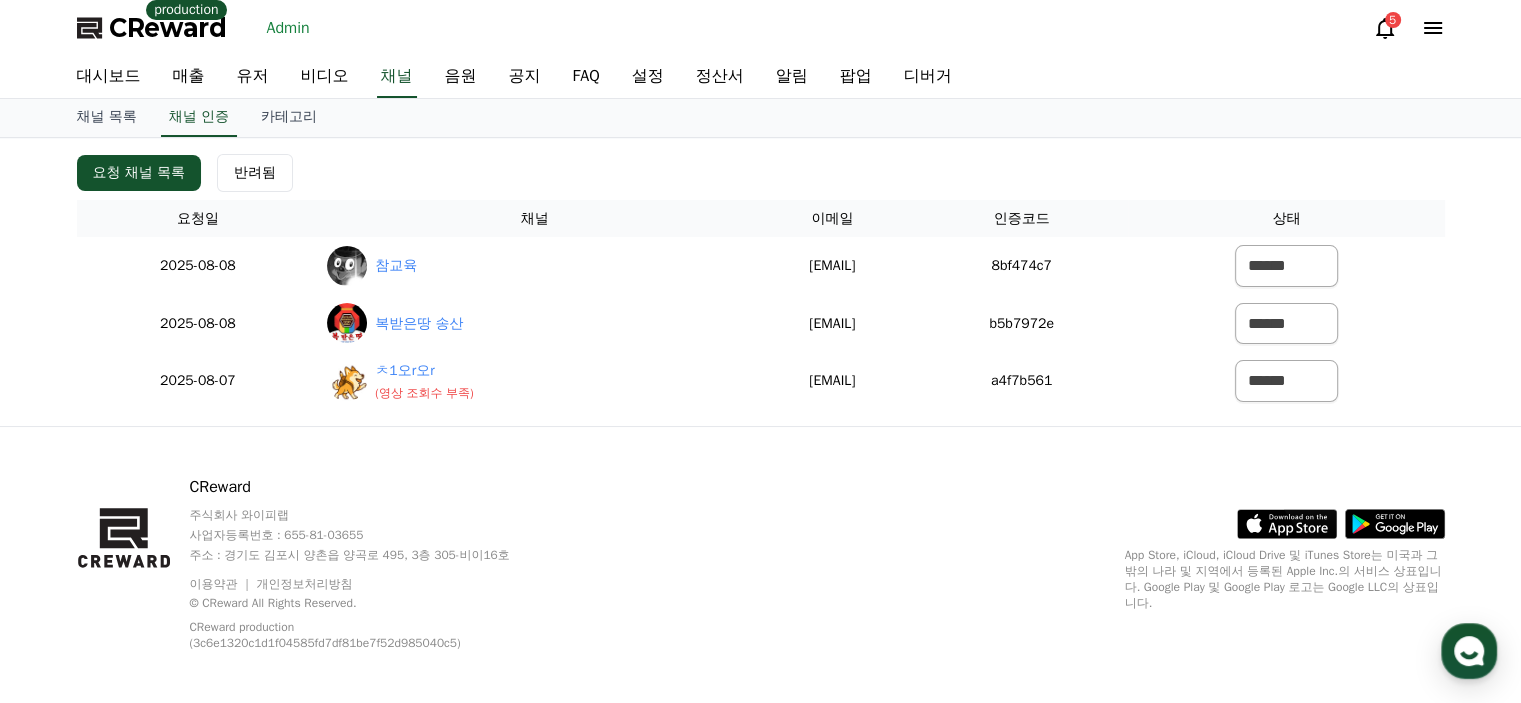 click on "요청 채널 목록     반려됨" at bounding box center [761, 173] 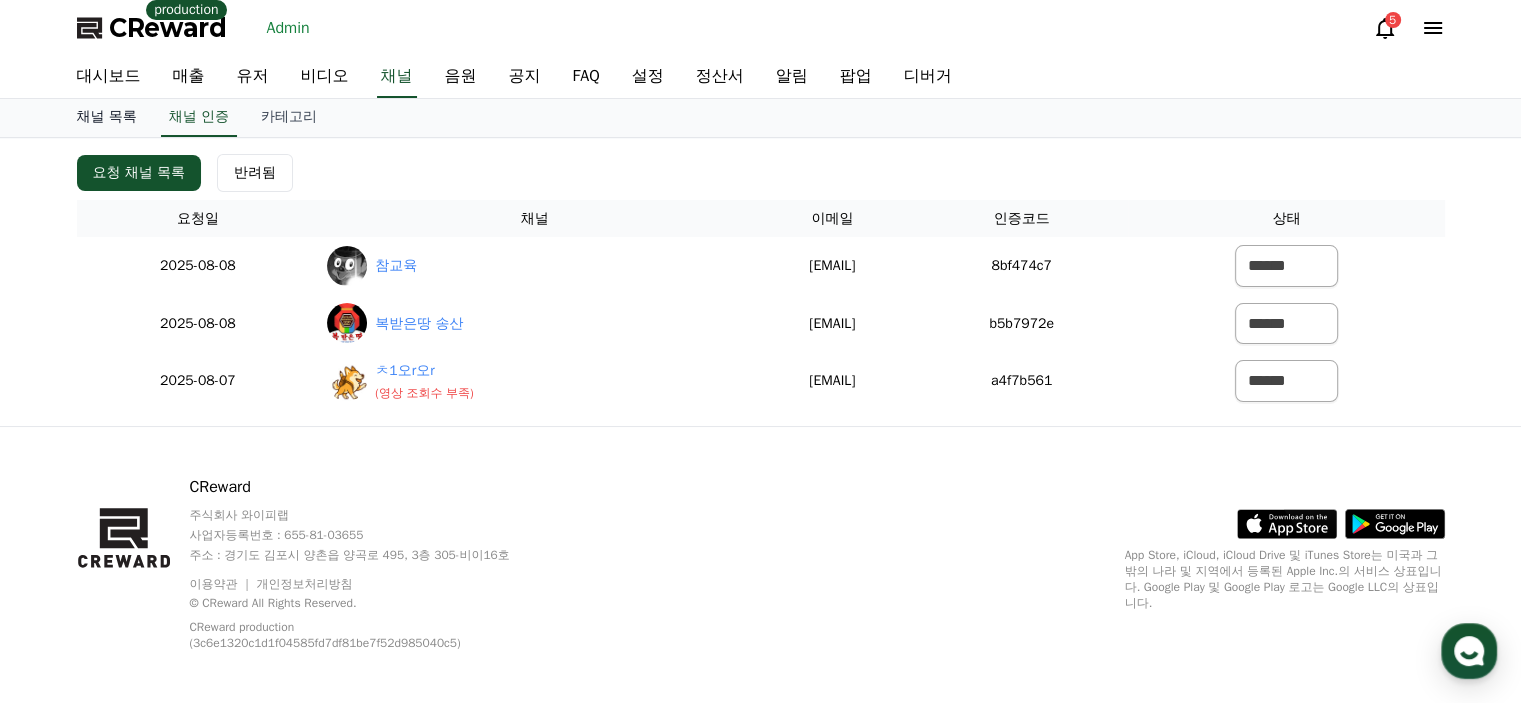 click on "채널 목록" at bounding box center [107, 118] 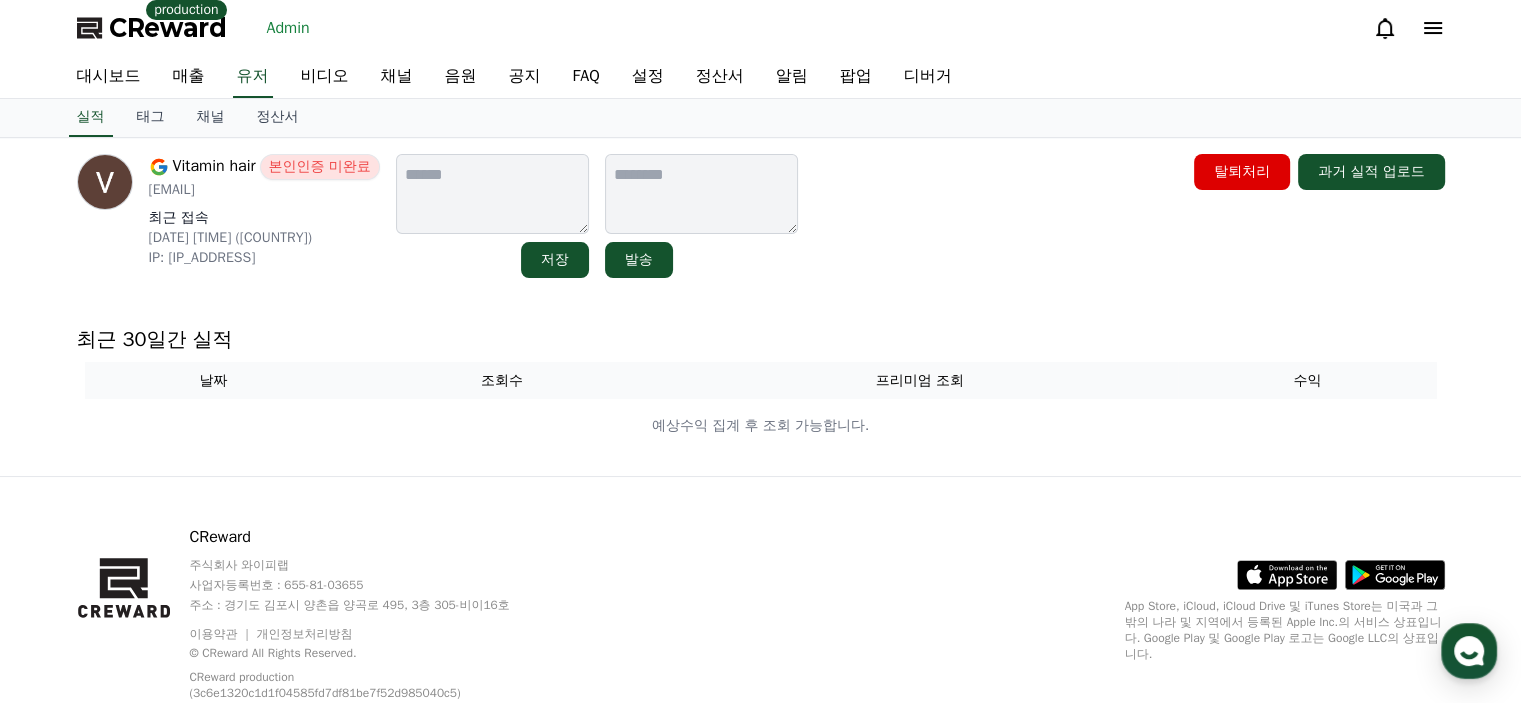 scroll, scrollTop: 0, scrollLeft: 0, axis: both 